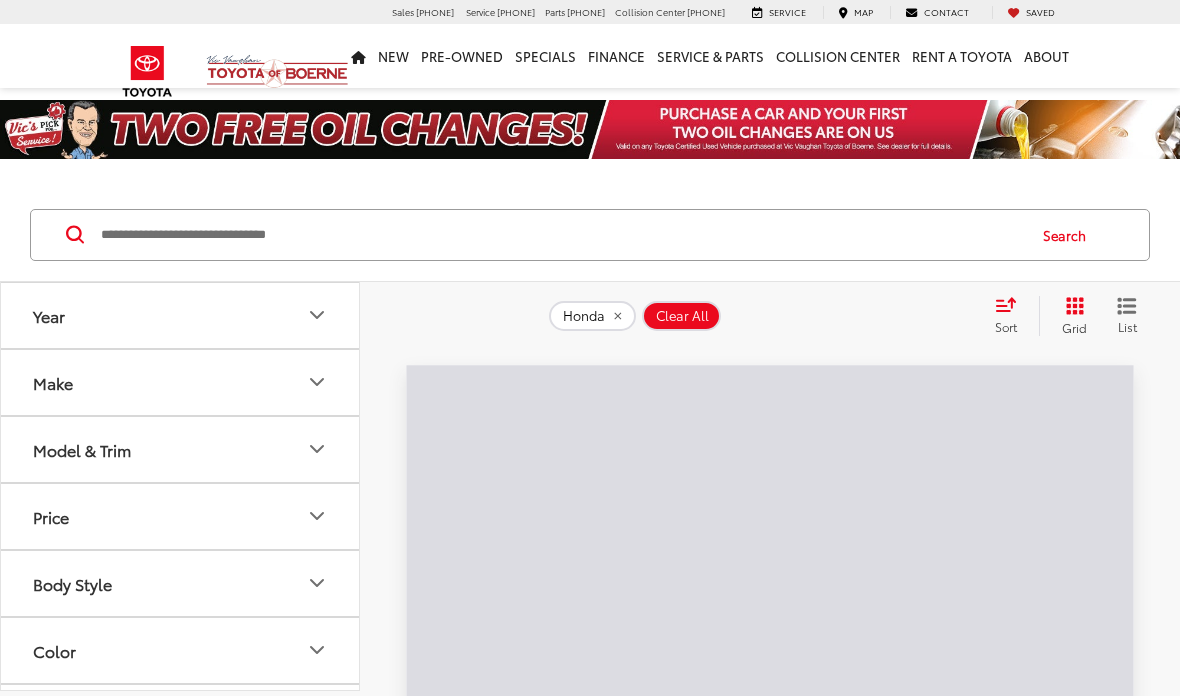 scroll, scrollTop: 0, scrollLeft: 0, axis: both 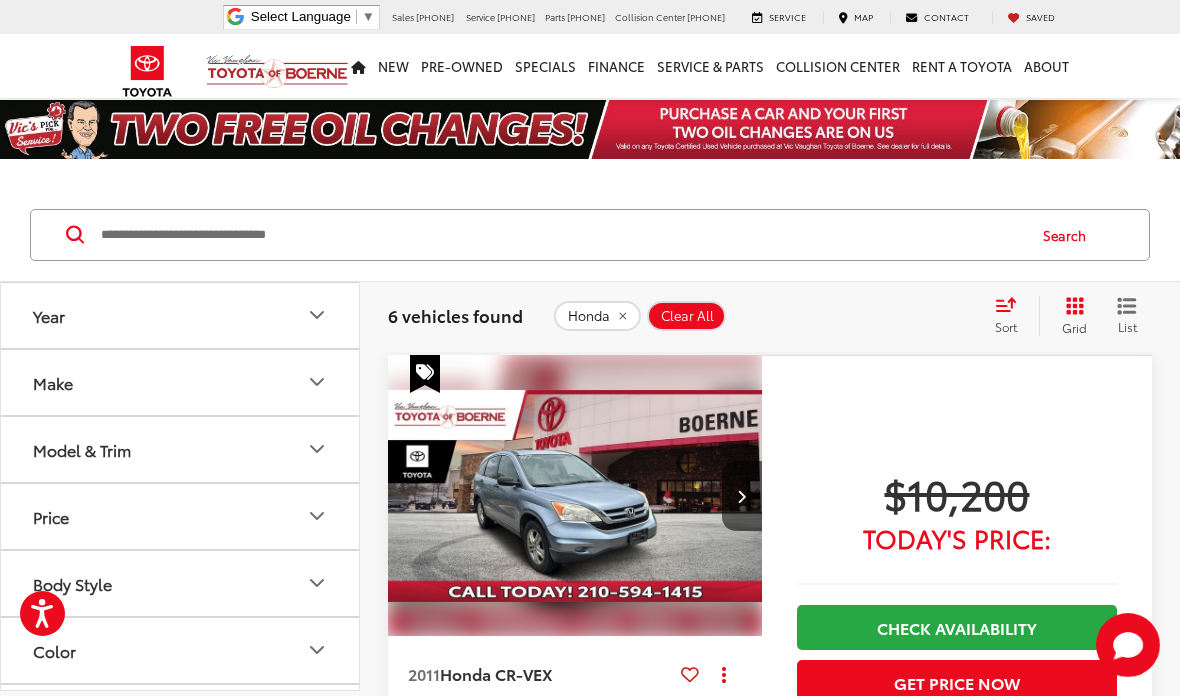 click 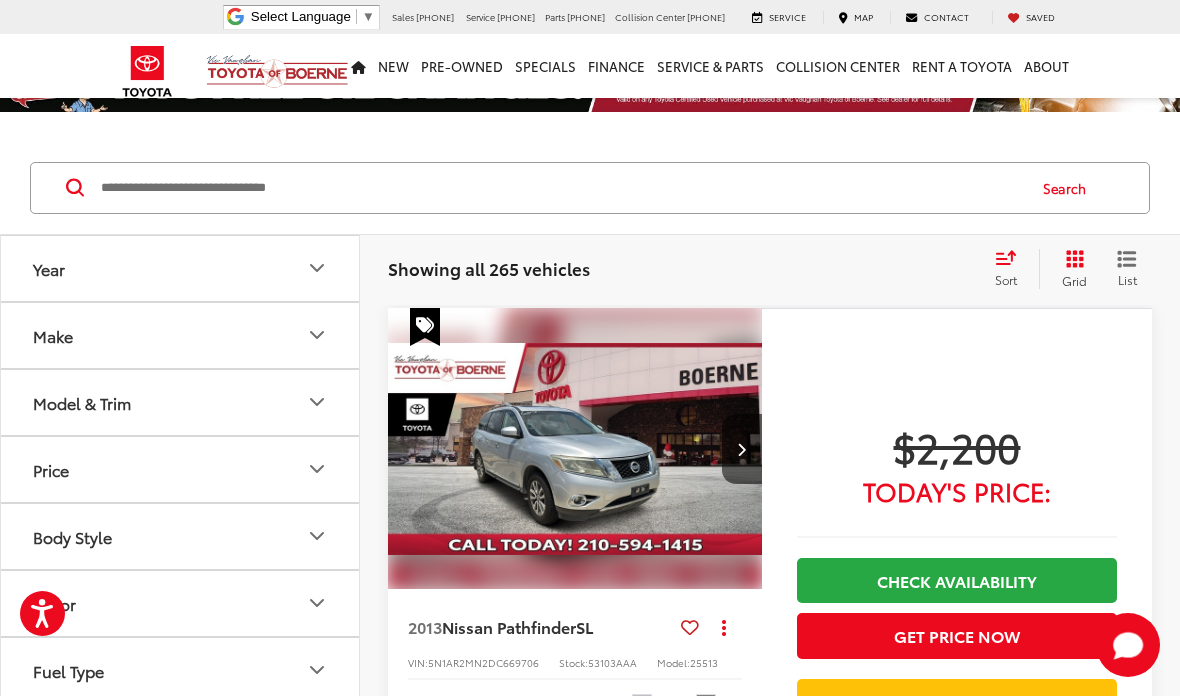scroll, scrollTop: 0, scrollLeft: 0, axis: both 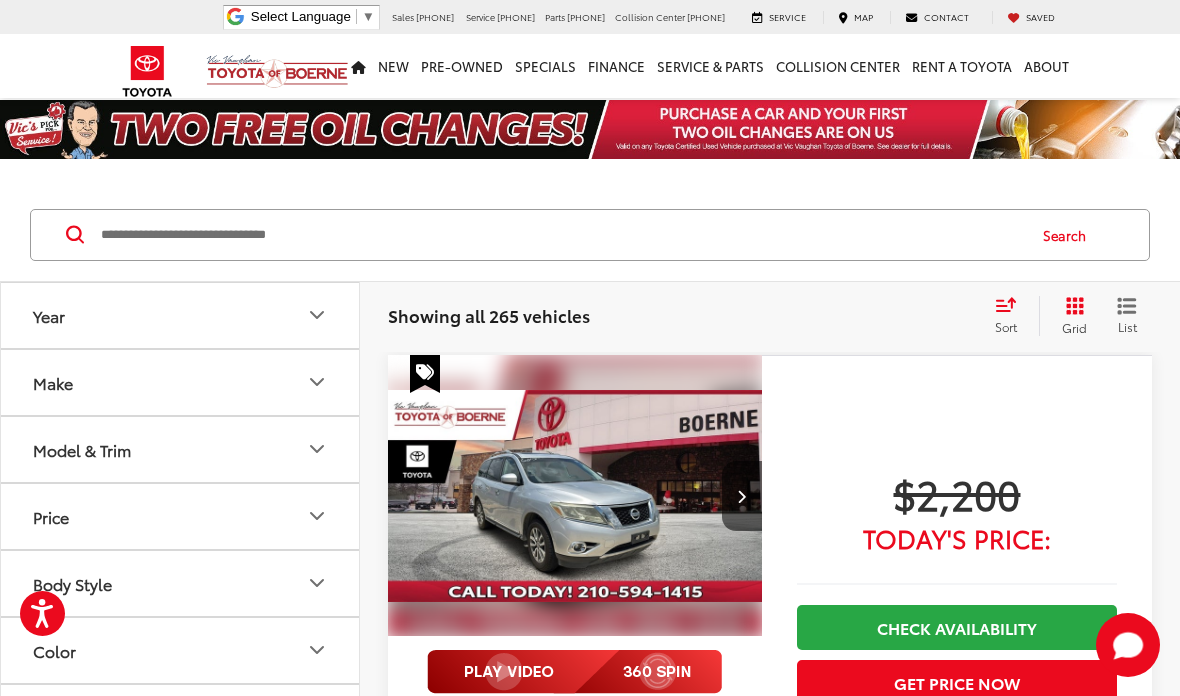 click at bounding box center [561, 235] 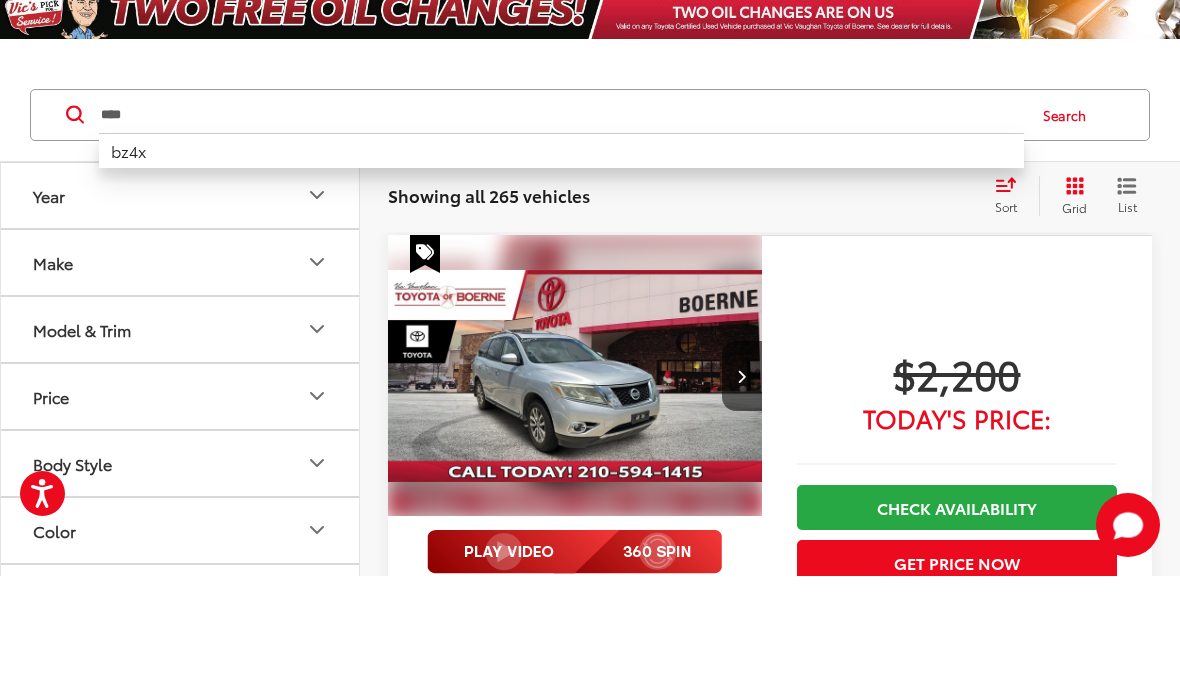 type on "****" 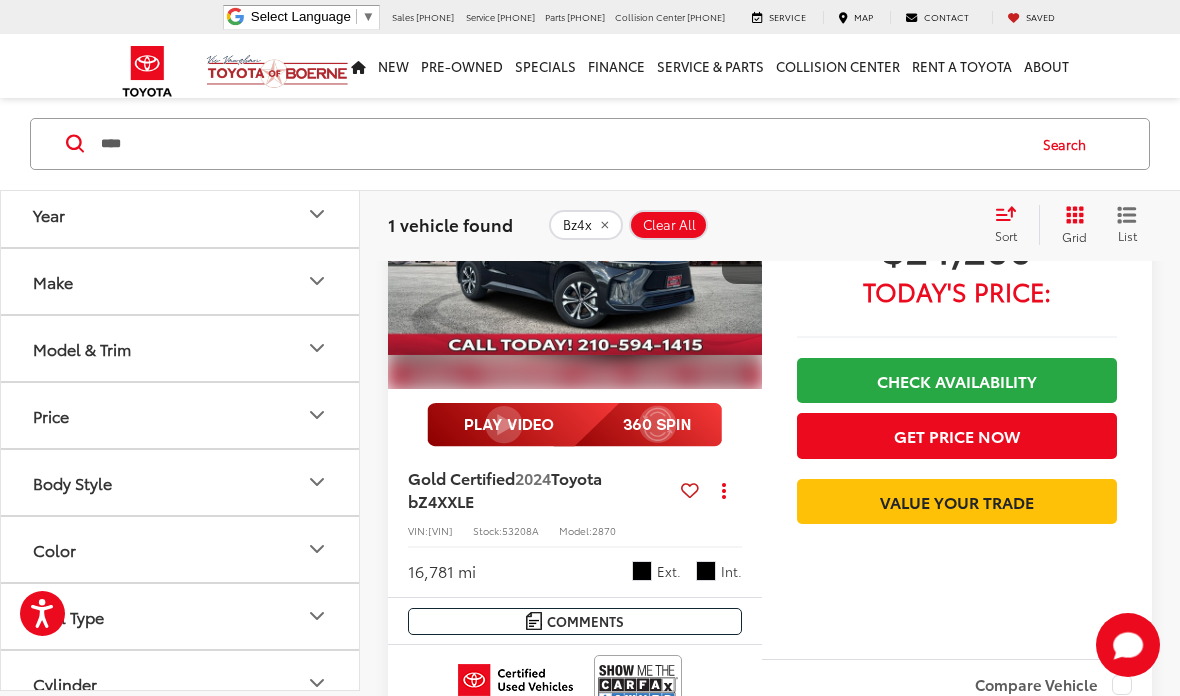 scroll, scrollTop: 219, scrollLeft: 0, axis: vertical 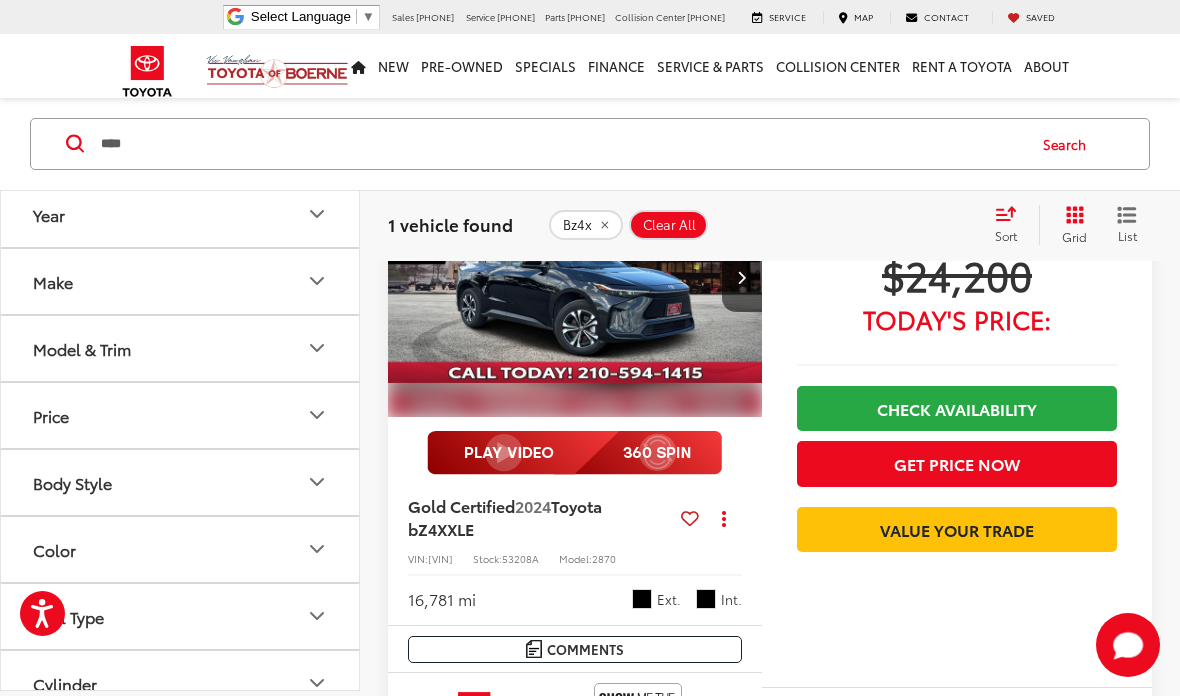 click 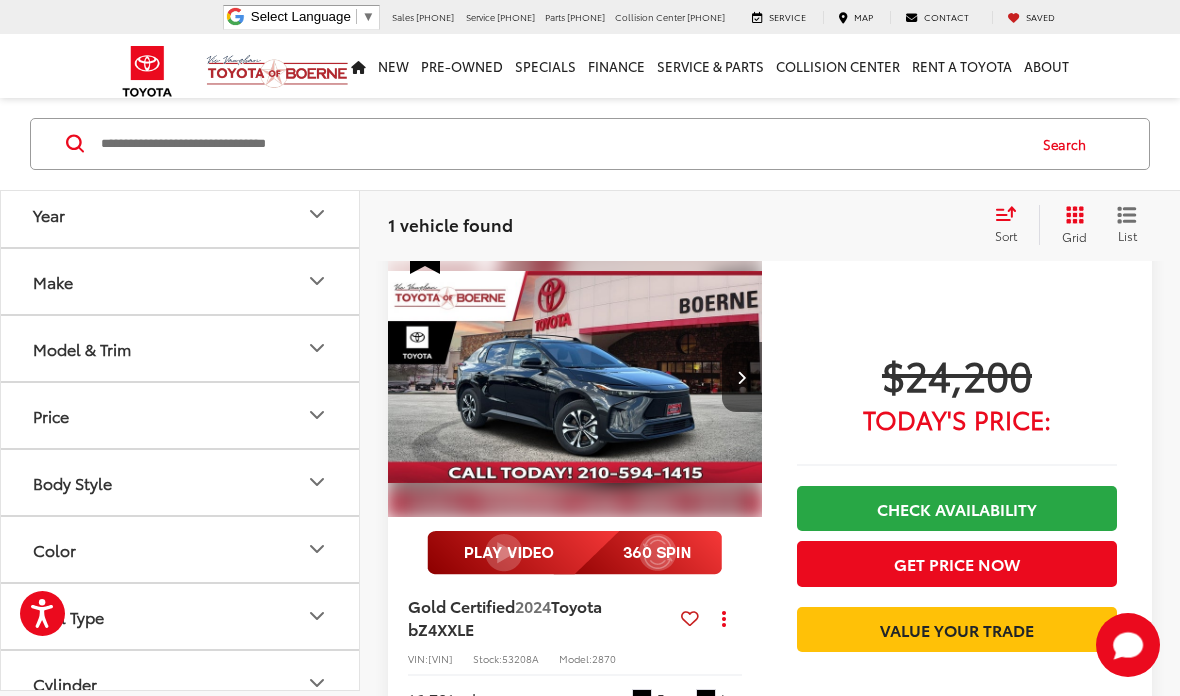 click at bounding box center [561, 144] 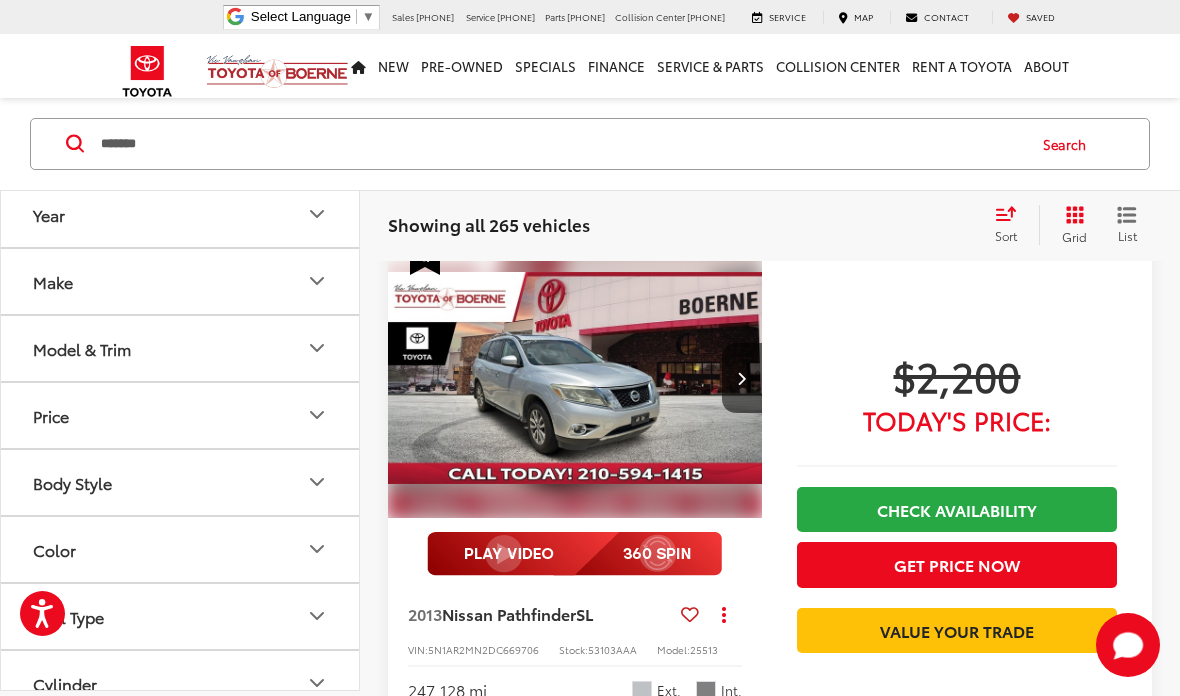 type on "*******" 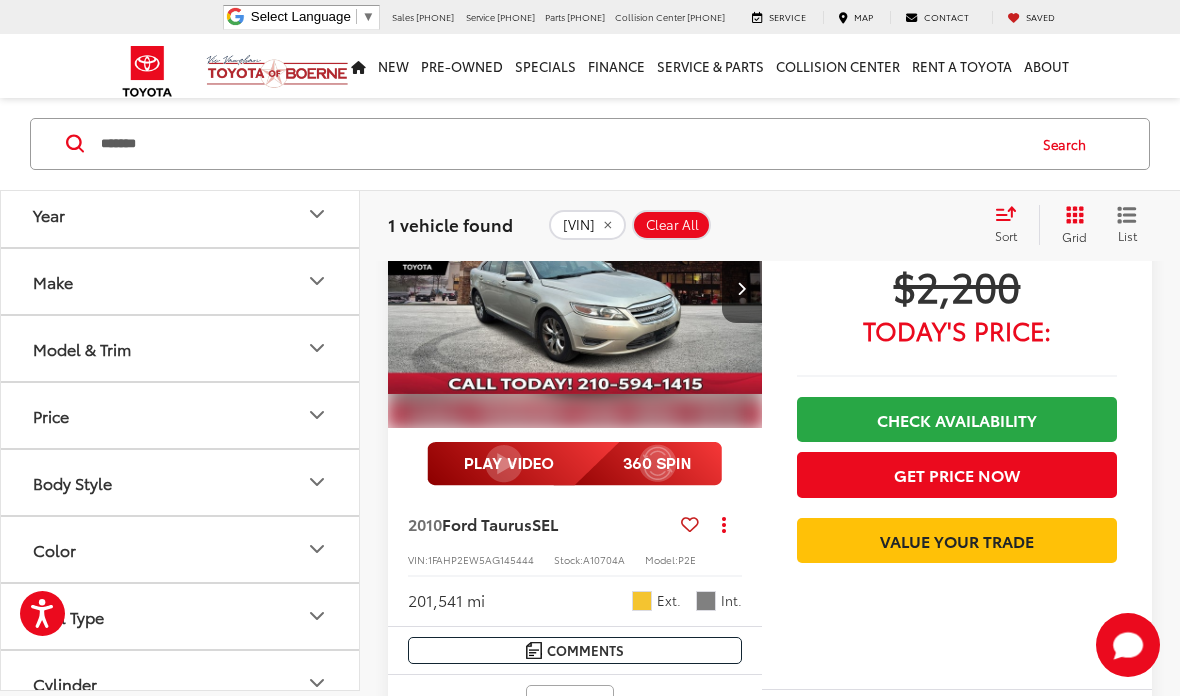scroll, scrollTop: 0, scrollLeft: 0, axis: both 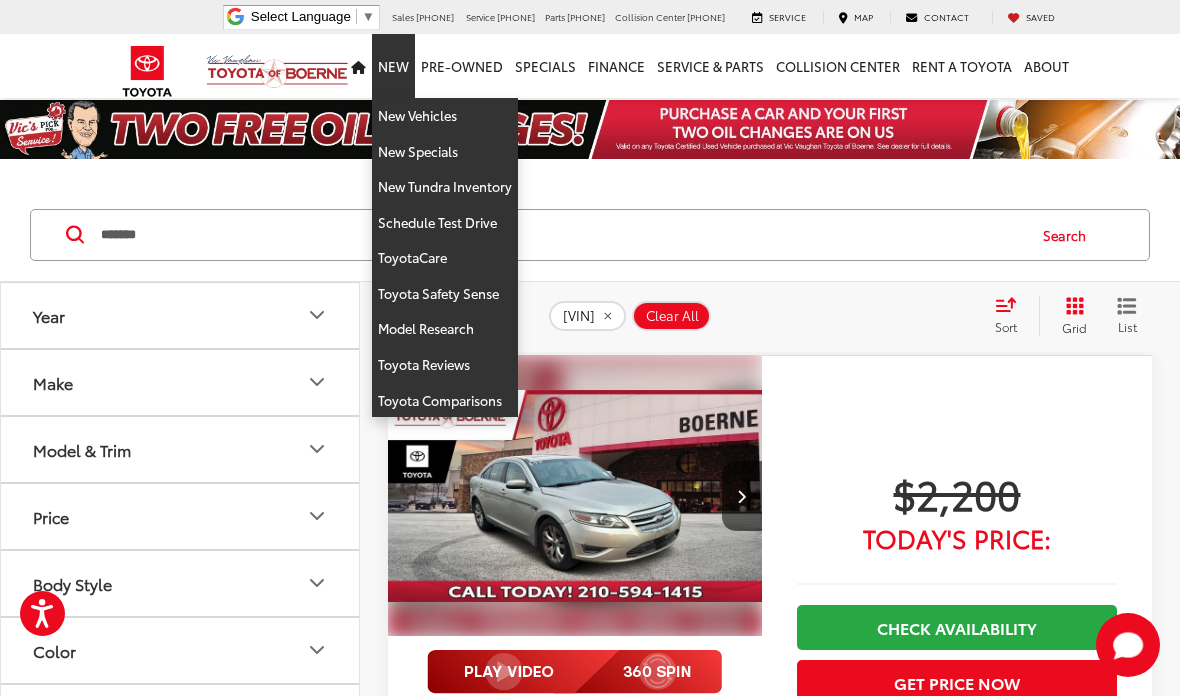 click on "A10704a" 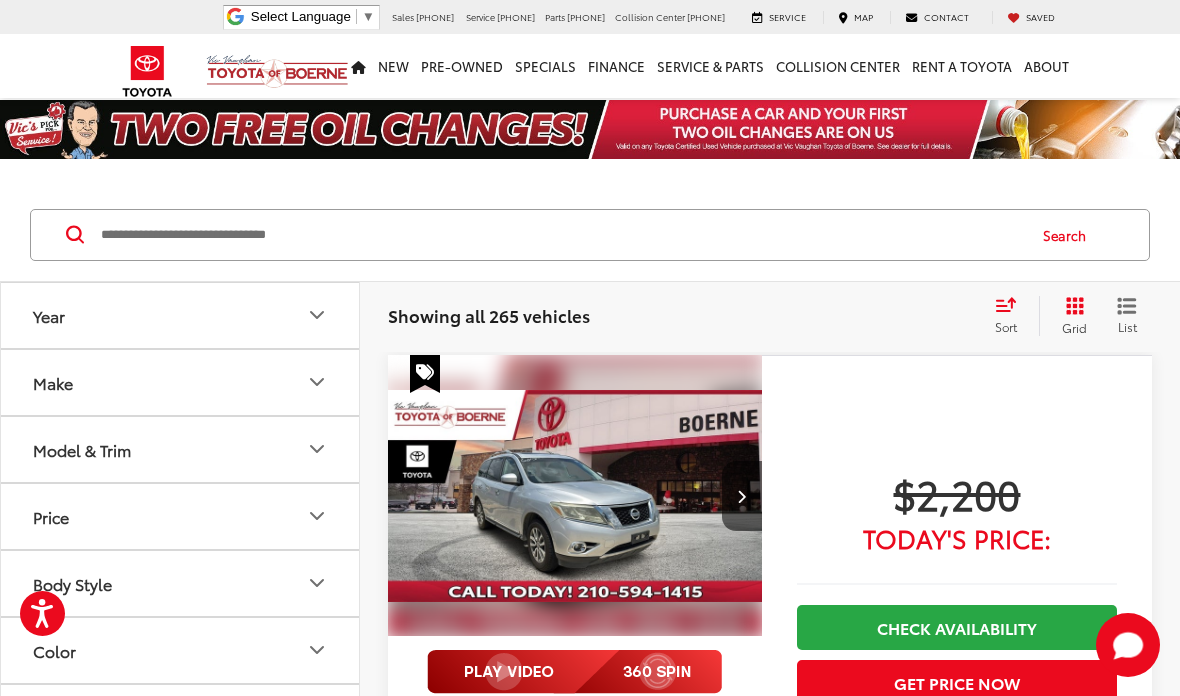 click on "Search" at bounding box center [590, 235] 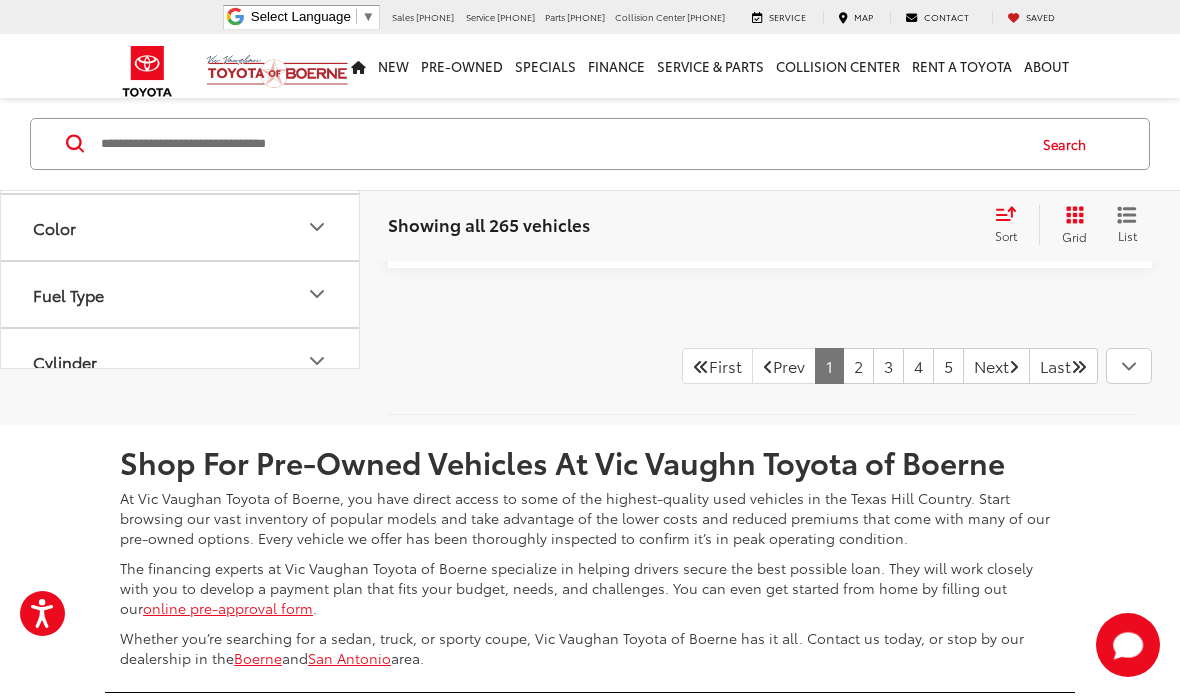 scroll, scrollTop: 7763, scrollLeft: 0, axis: vertical 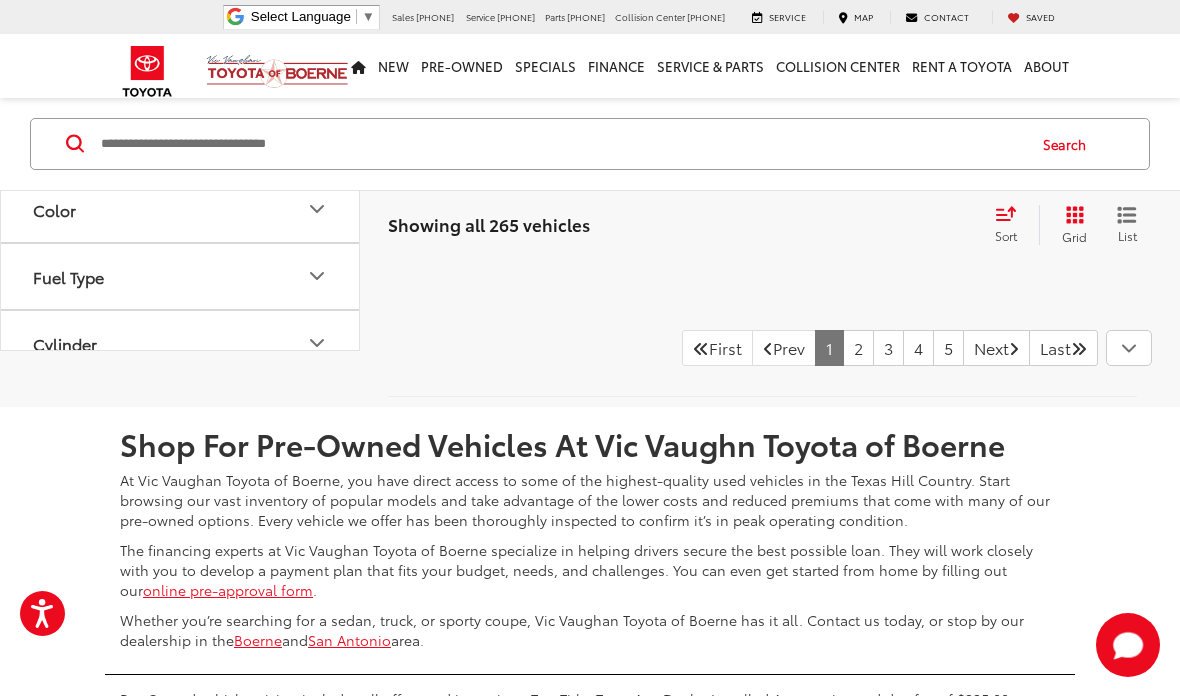 click on "2" at bounding box center [858, 348] 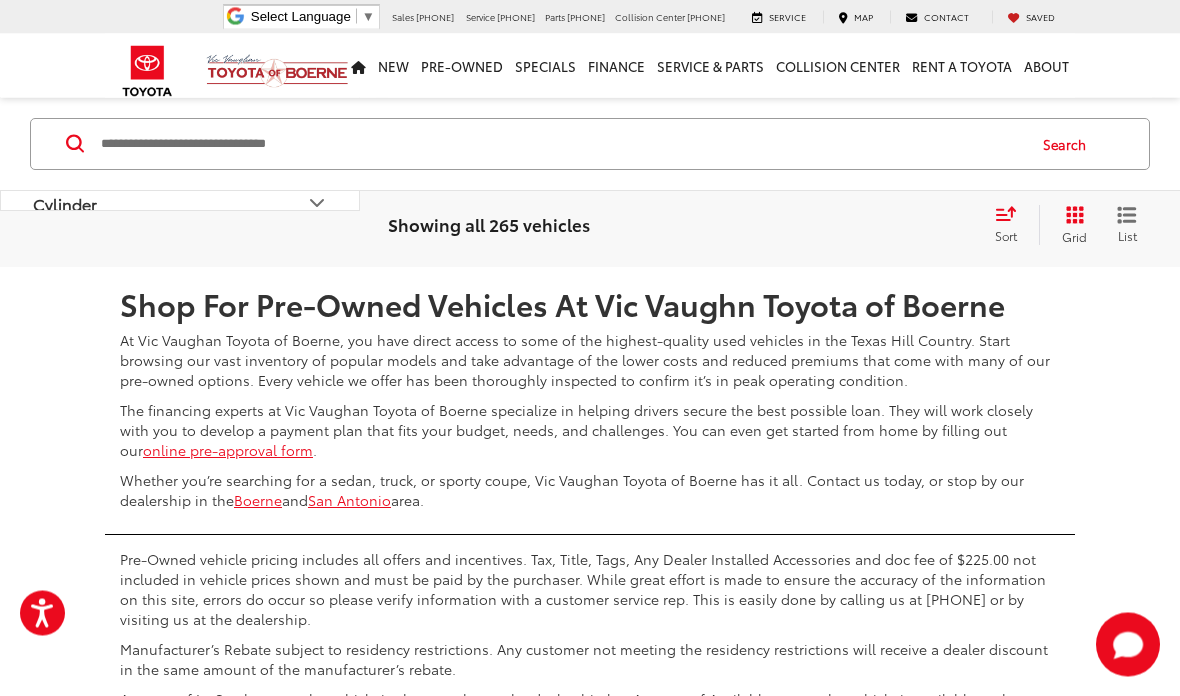 scroll, scrollTop: 8112, scrollLeft: 0, axis: vertical 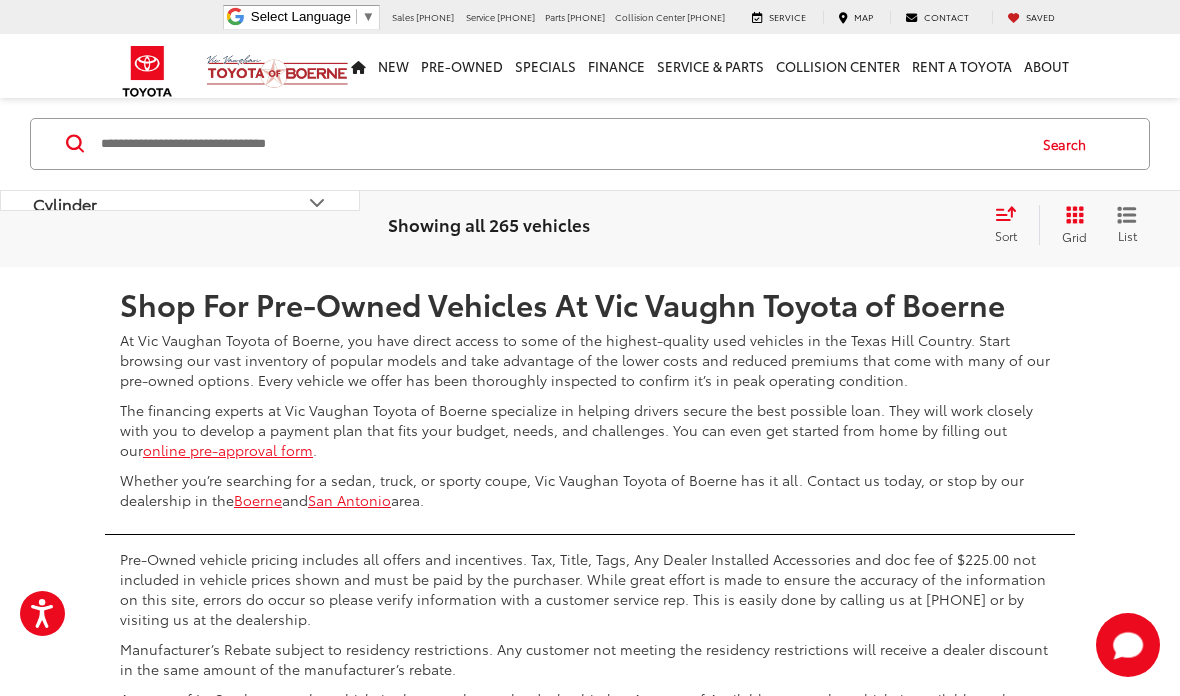 click on "3" at bounding box center (888, 208) 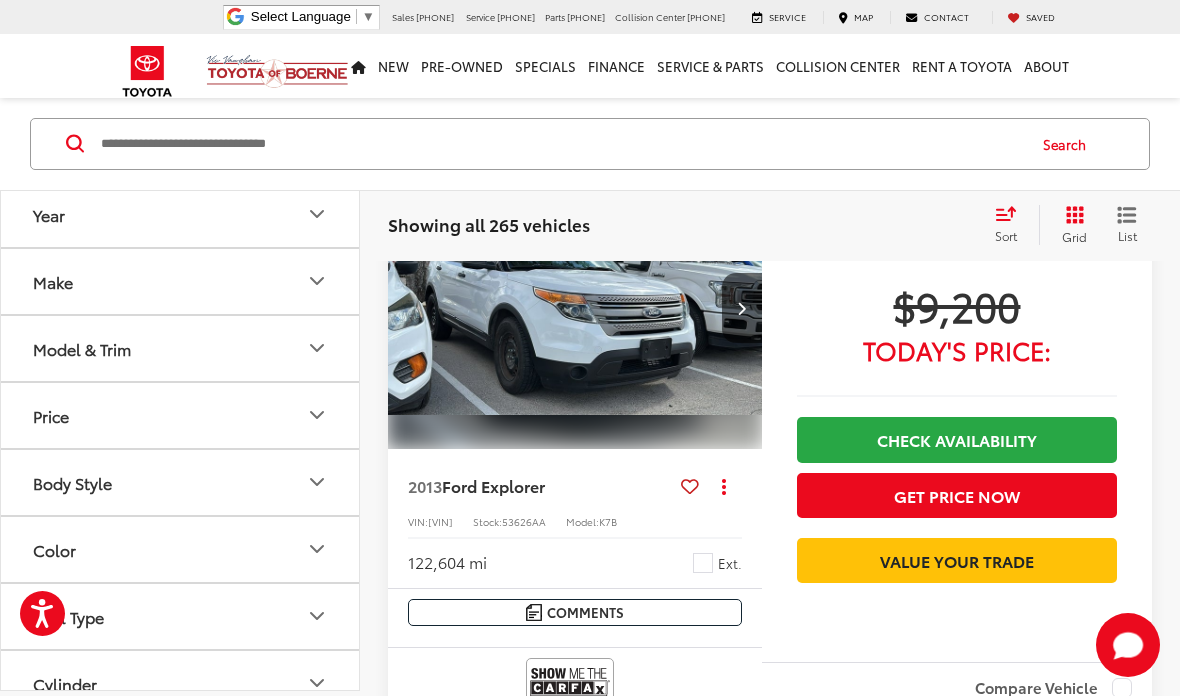 scroll, scrollTop: 2708, scrollLeft: 0, axis: vertical 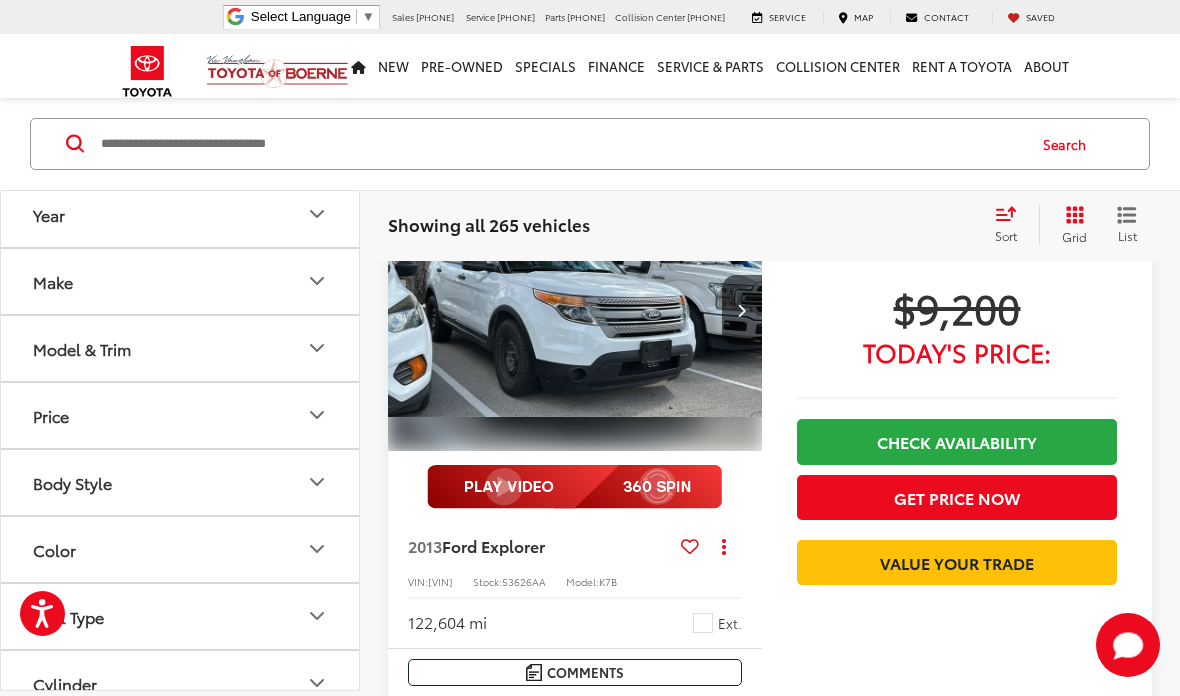 click on "Make" at bounding box center [181, 281] 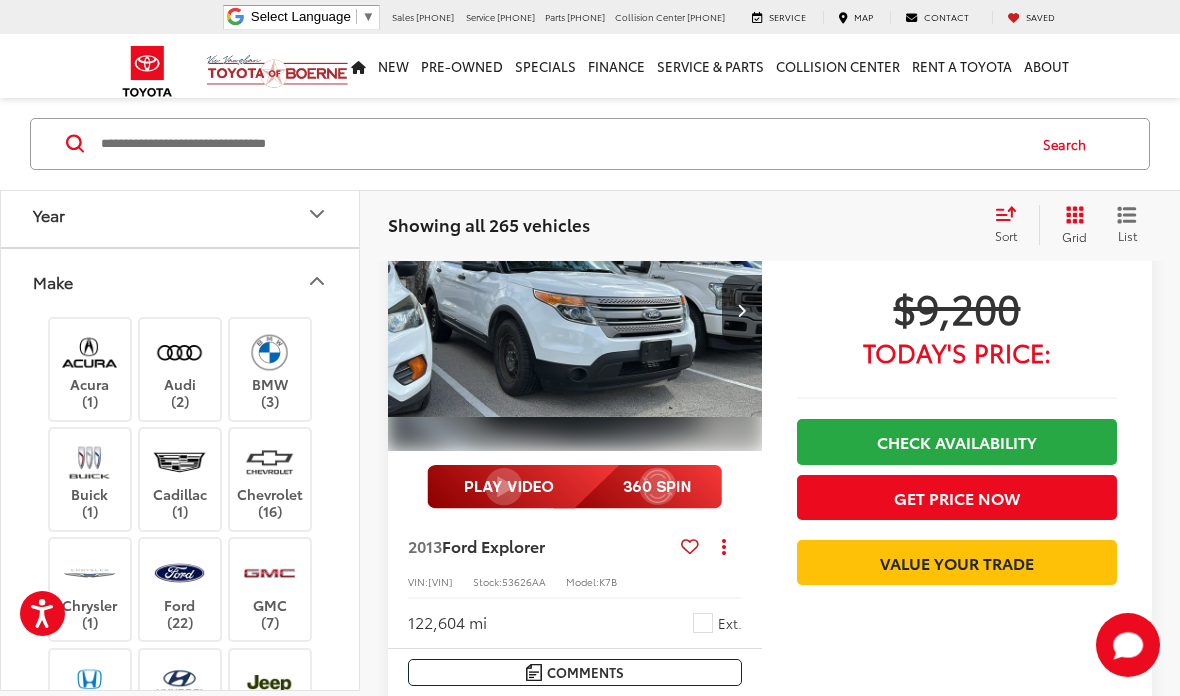 click at bounding box center (89, 682) 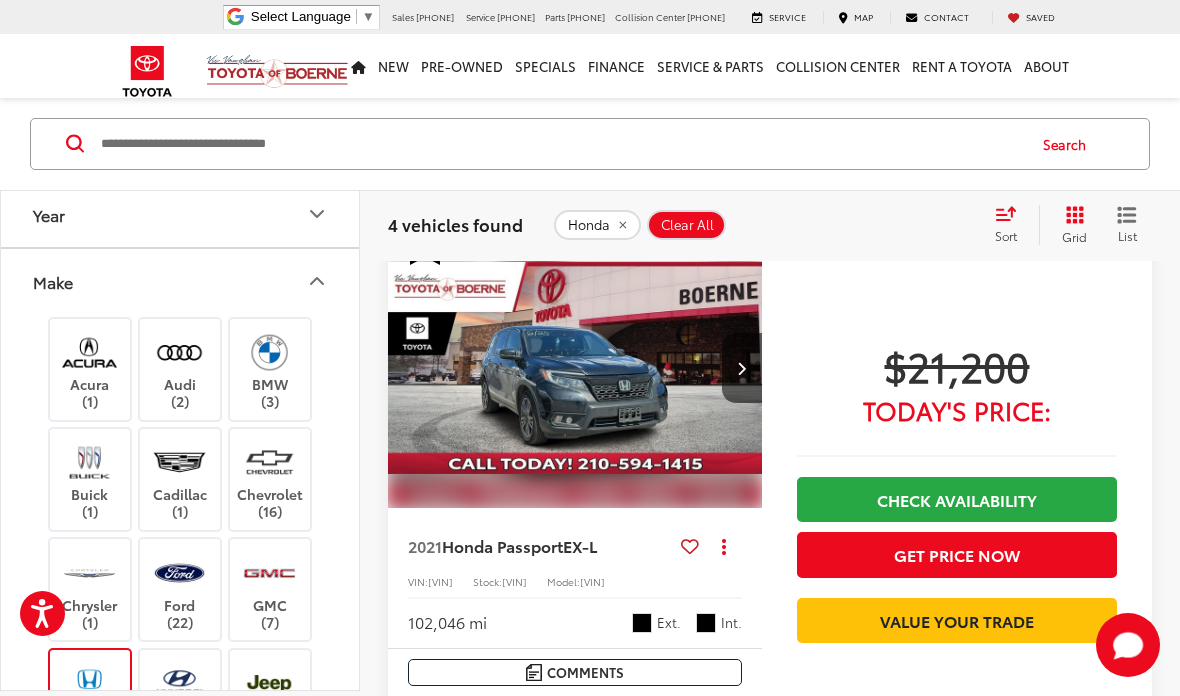 scroll, scrollTop: 133, scrollLeft: 0, axis: vertical 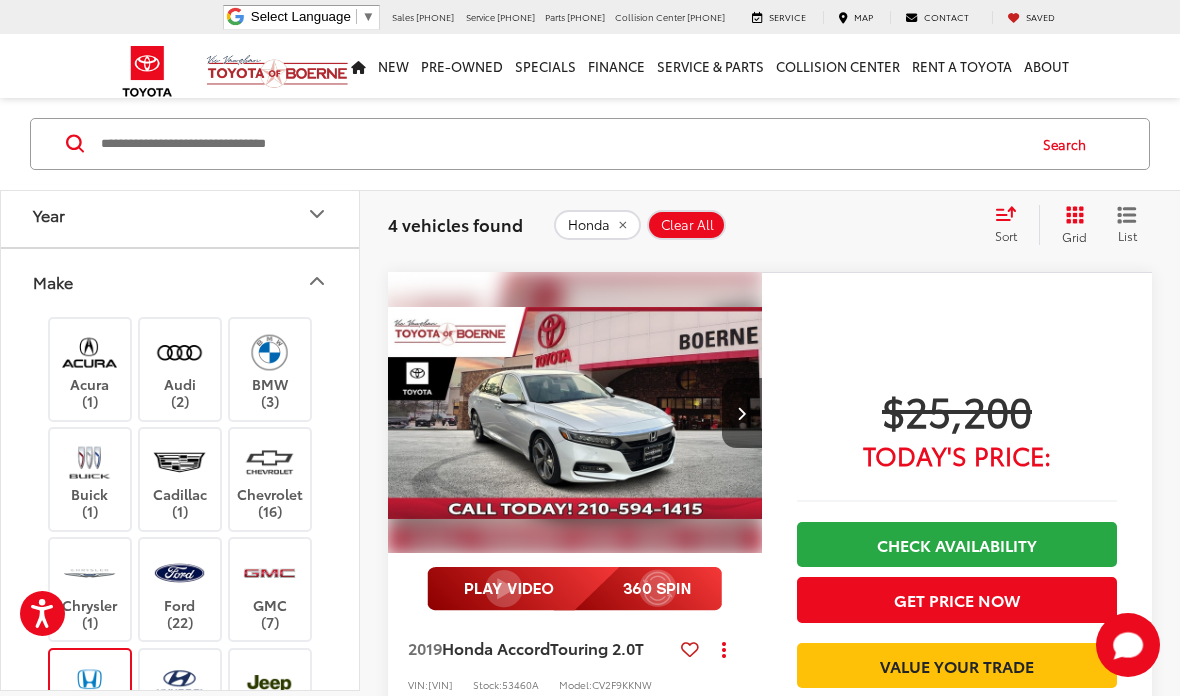 click on "Acura   (1)   Audi   (2)   BMW   (3)   Buick   (1)   Cadillac   (1)   Chevrolet   (16)   Chrysler   (1)   Ford   (22)   GMC   (7)   Honda   (4)   Hyundai   (5)   Jeep   (8)   Kia   (2)   Land Rover   (1)   Lexus   (4)   Lincoln   (3)   Maserati   (1)   Mazda   (1)   Mercedes-Benz   (1)   Mitsubishi   (1)   Nissan   (7)   RAM   (1)   Subaru   (3)   Toyota   (165)   Volkswagen   (4)" at bounding box center [180, 748] 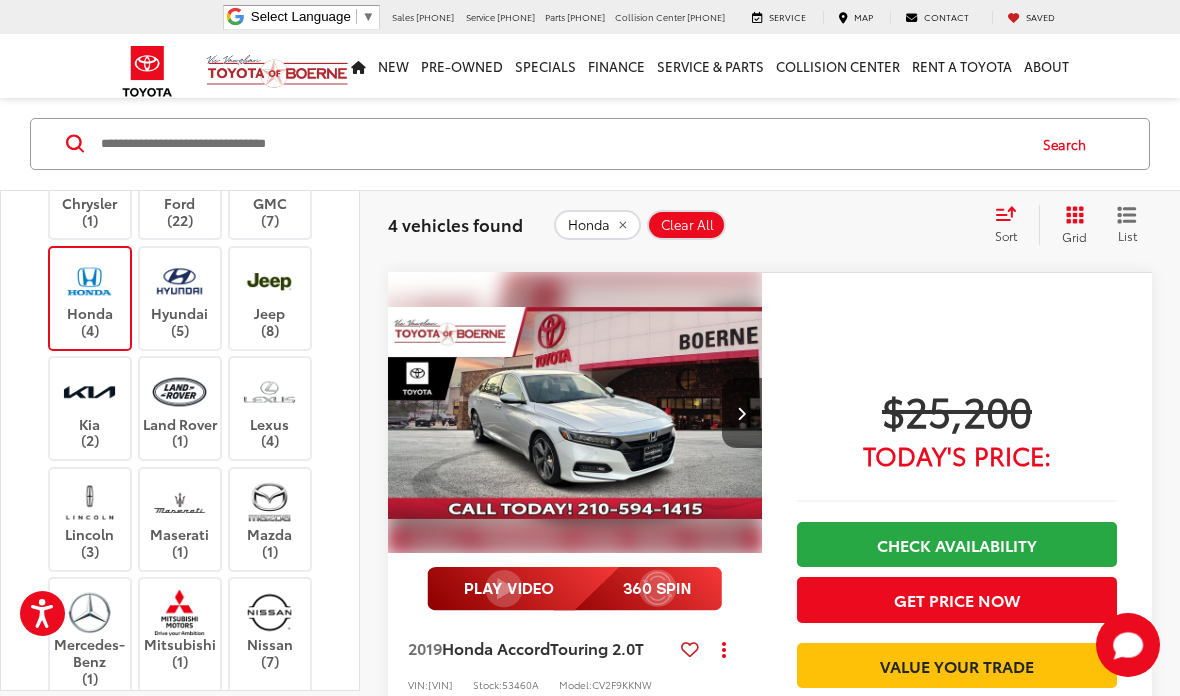 scroll, scrollTop: 407, scrollLeft: 0, axis: vertical 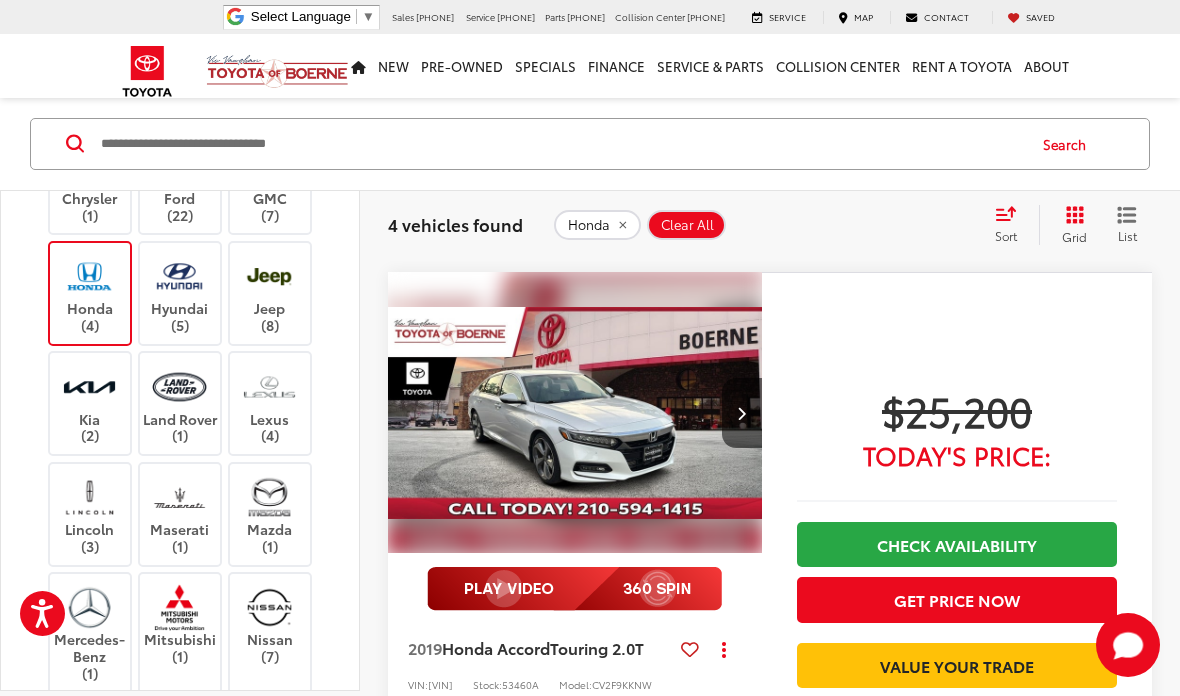 click at bounding box center (269, 496) 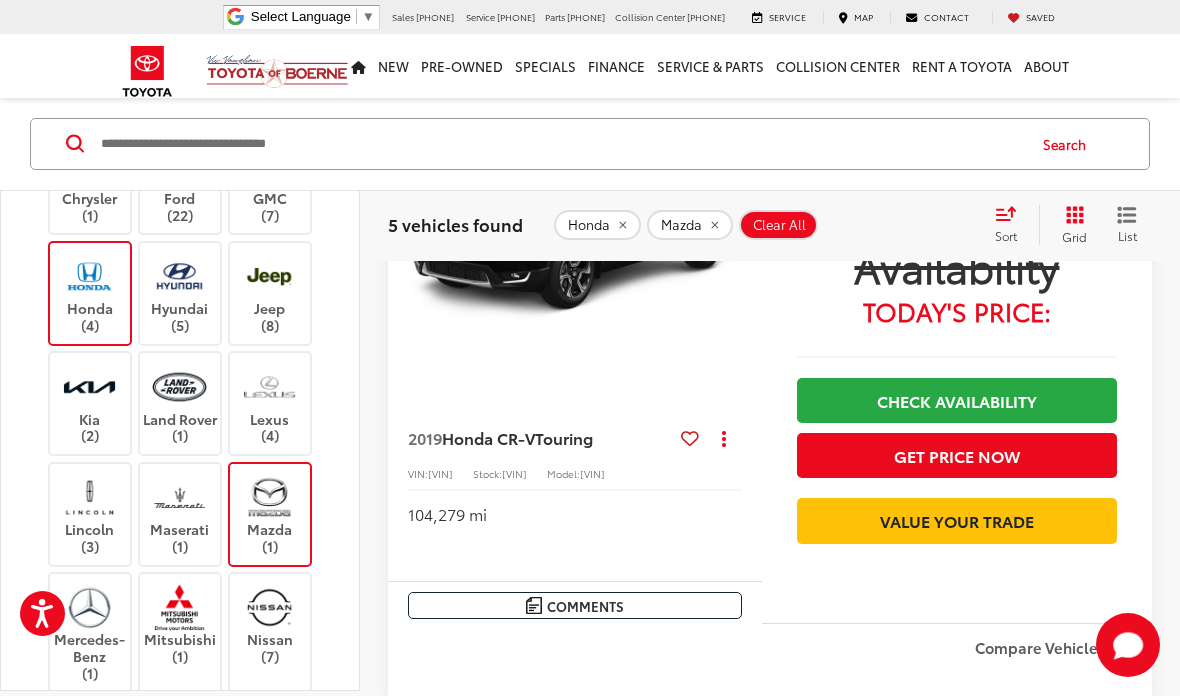 scroll, scrollTop: 2253, scrollLeft: 0, axis: vertical 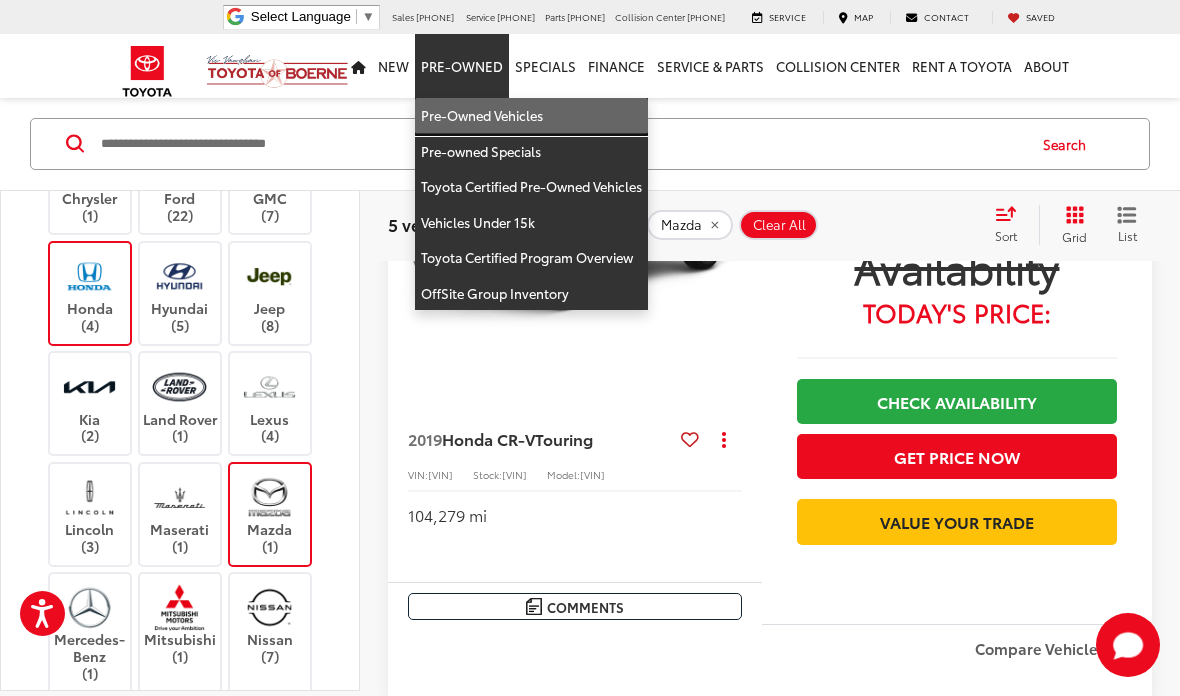 click on "Pre-Owned Vehicles" at bounding box center (531, 116) 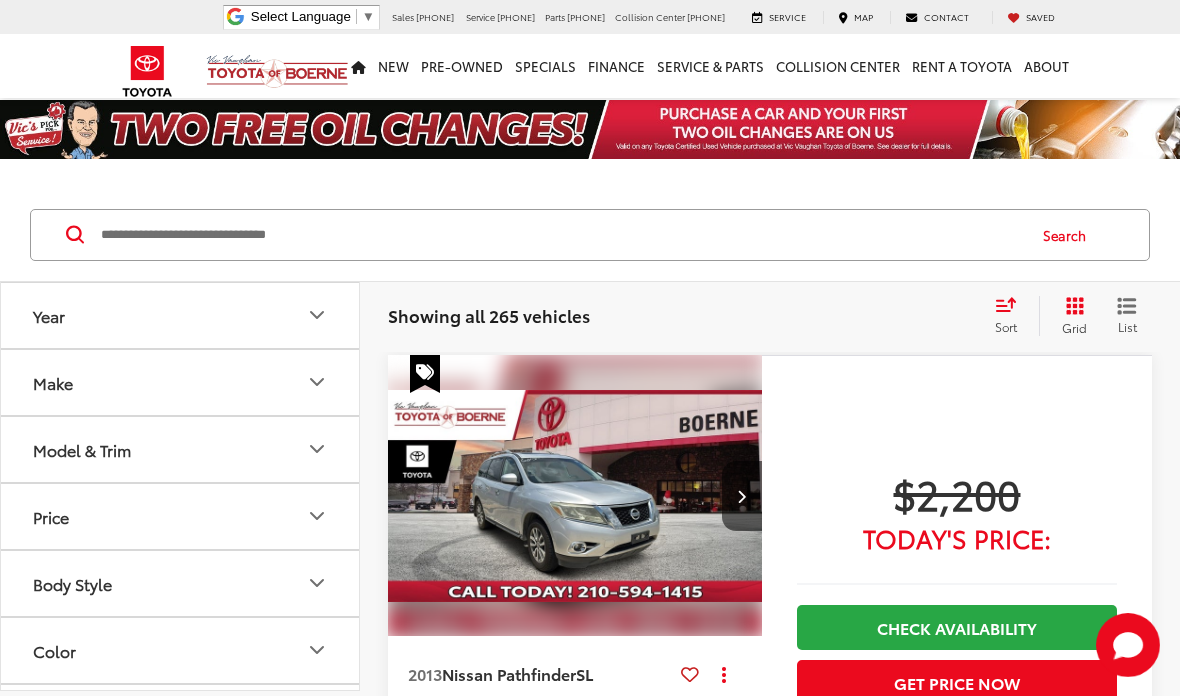 click at bounding box center [561, 235] 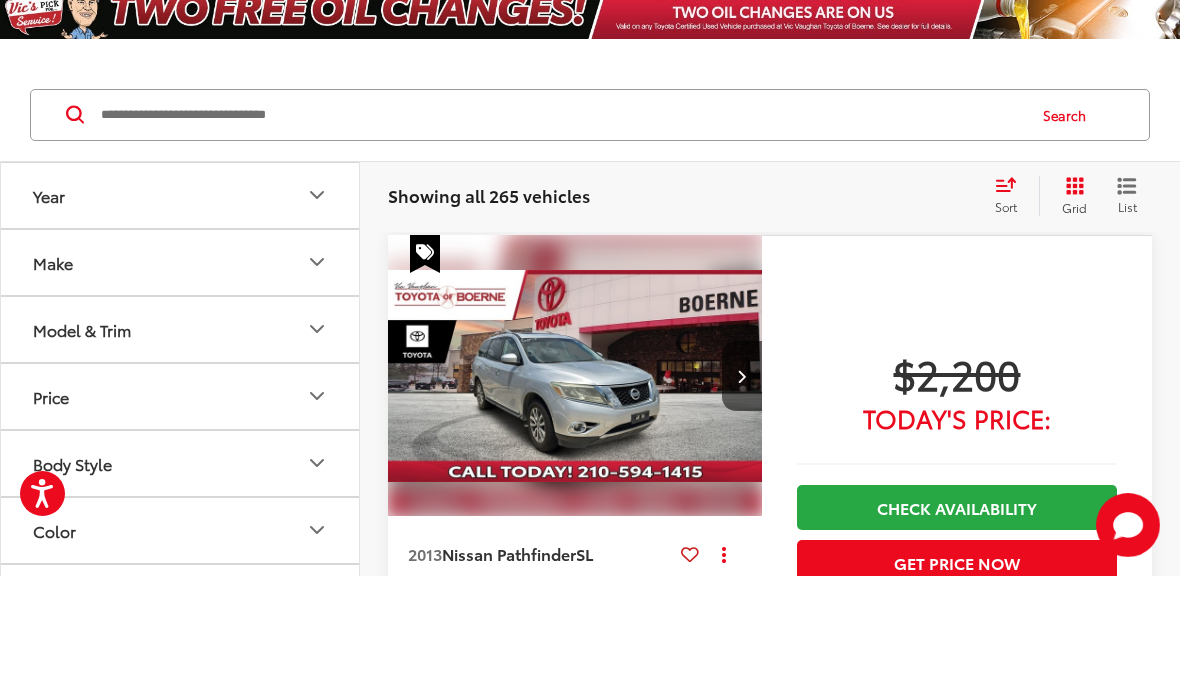 scroll, scrollTop: 0, scrollLeft: 0, axis: both 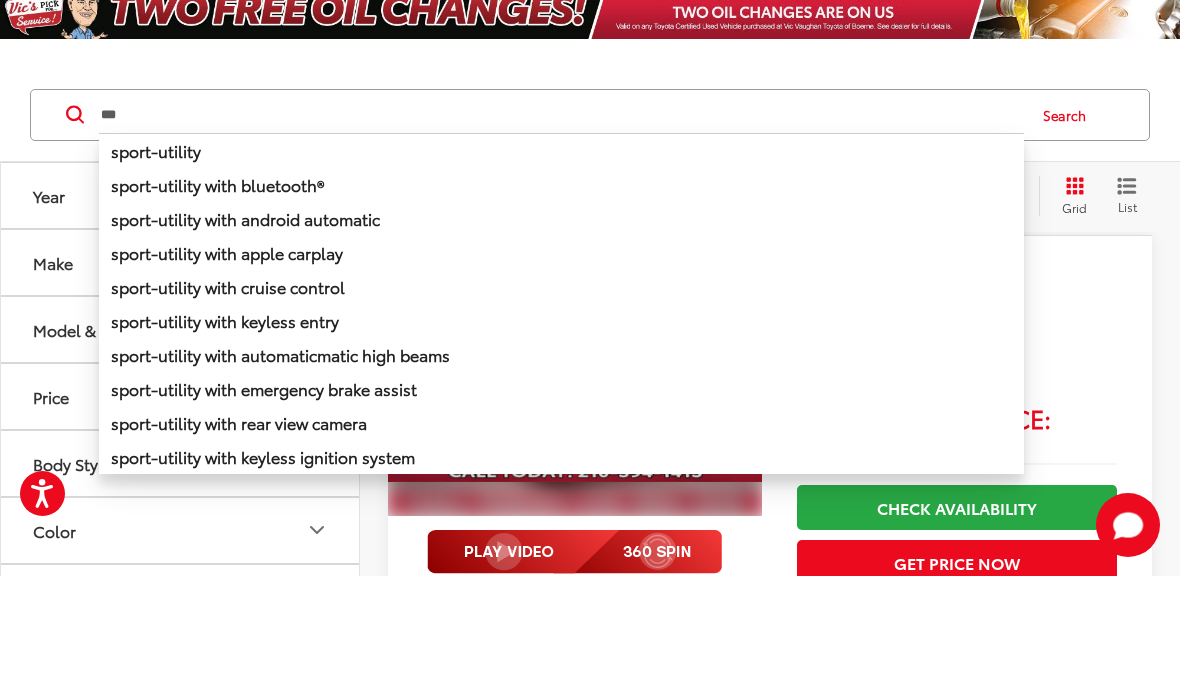 type on "***" 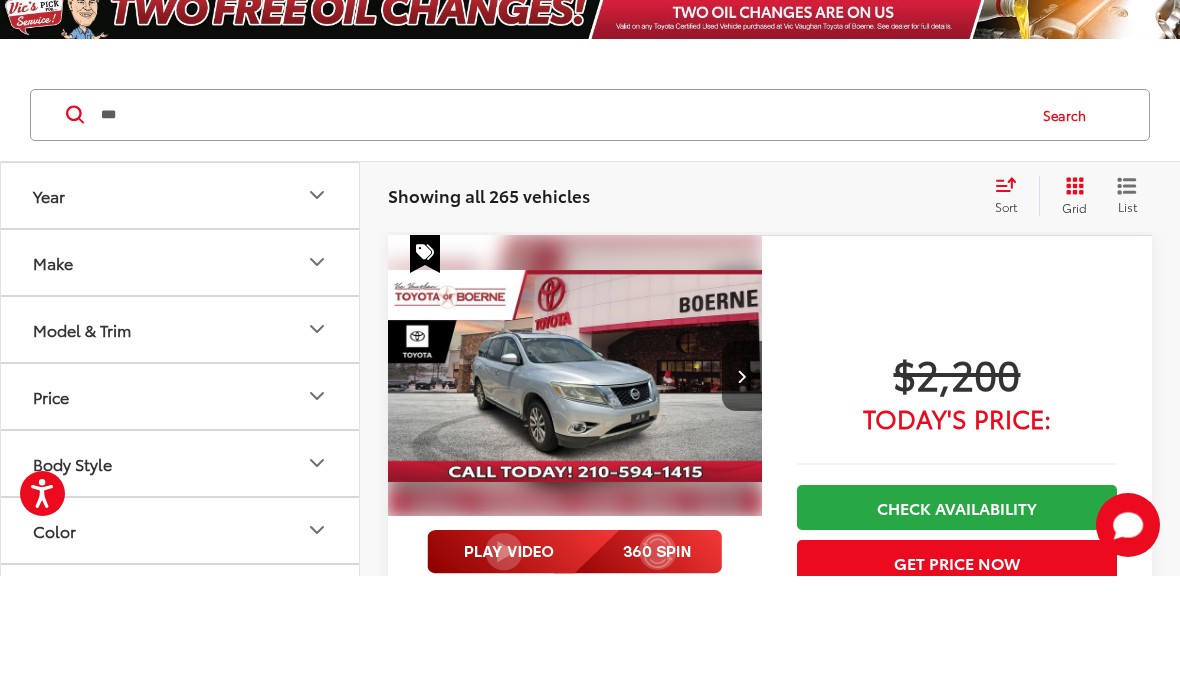 scroll, scrollTop: 120, scrollLeft: 0, axis: vertical 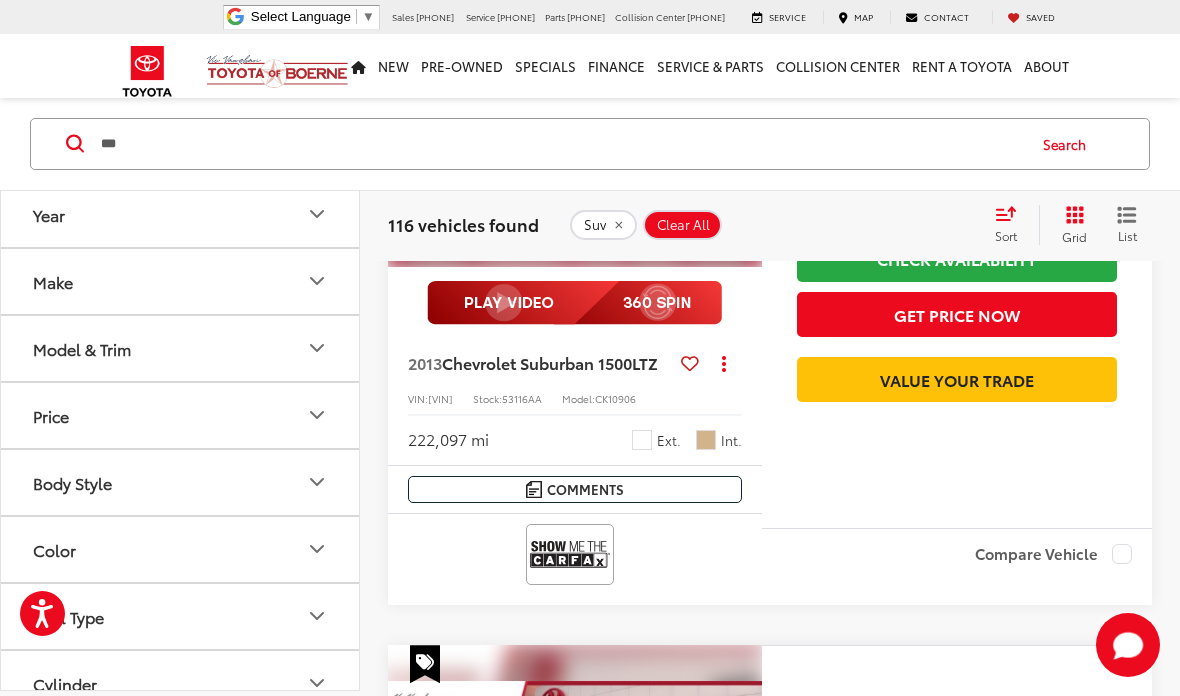 click on "Suv" 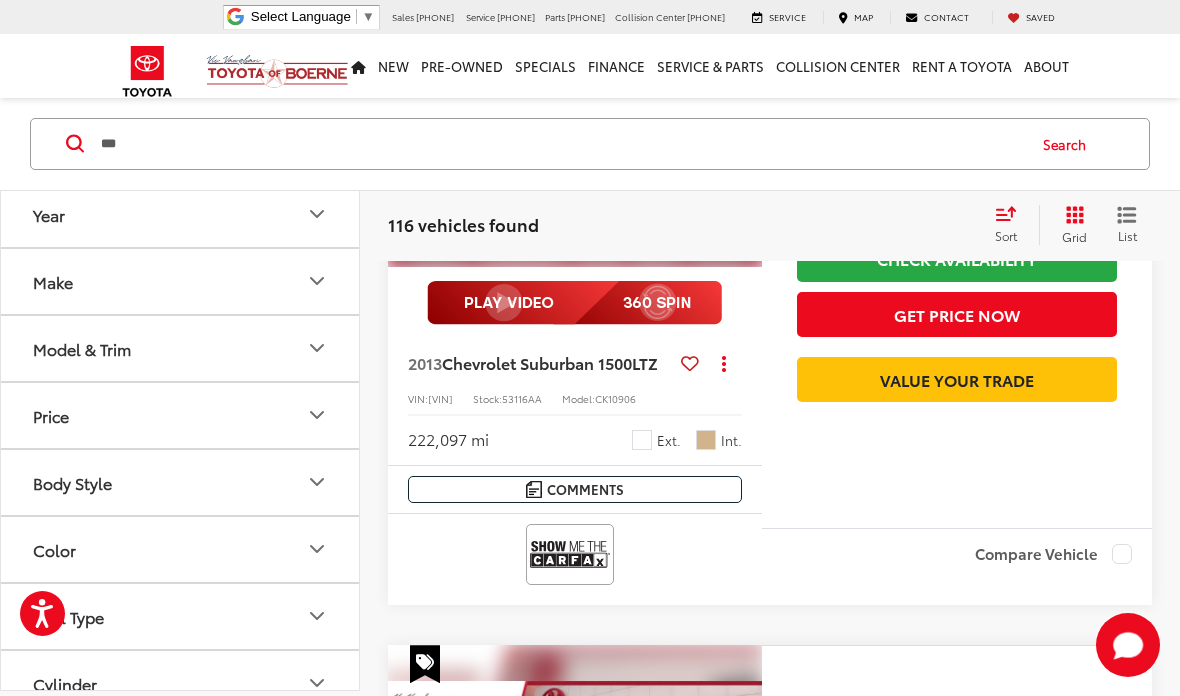 type 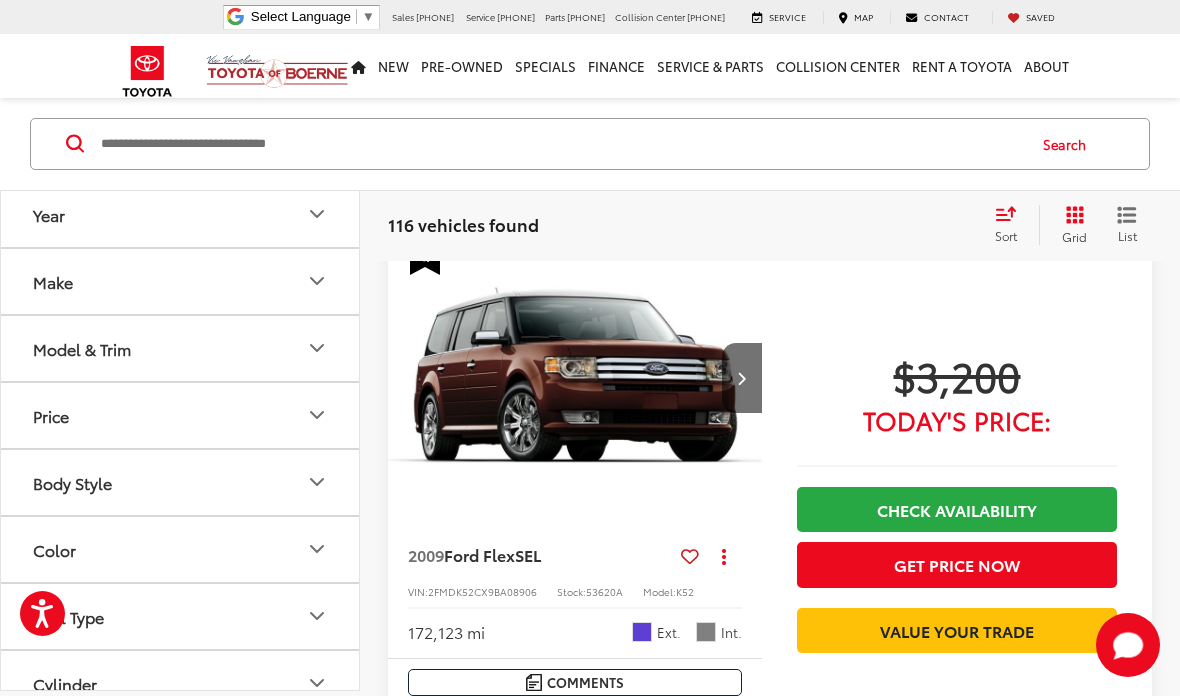 scroll, scrollTop: 91, scrollLeft: 0, axis: vertical 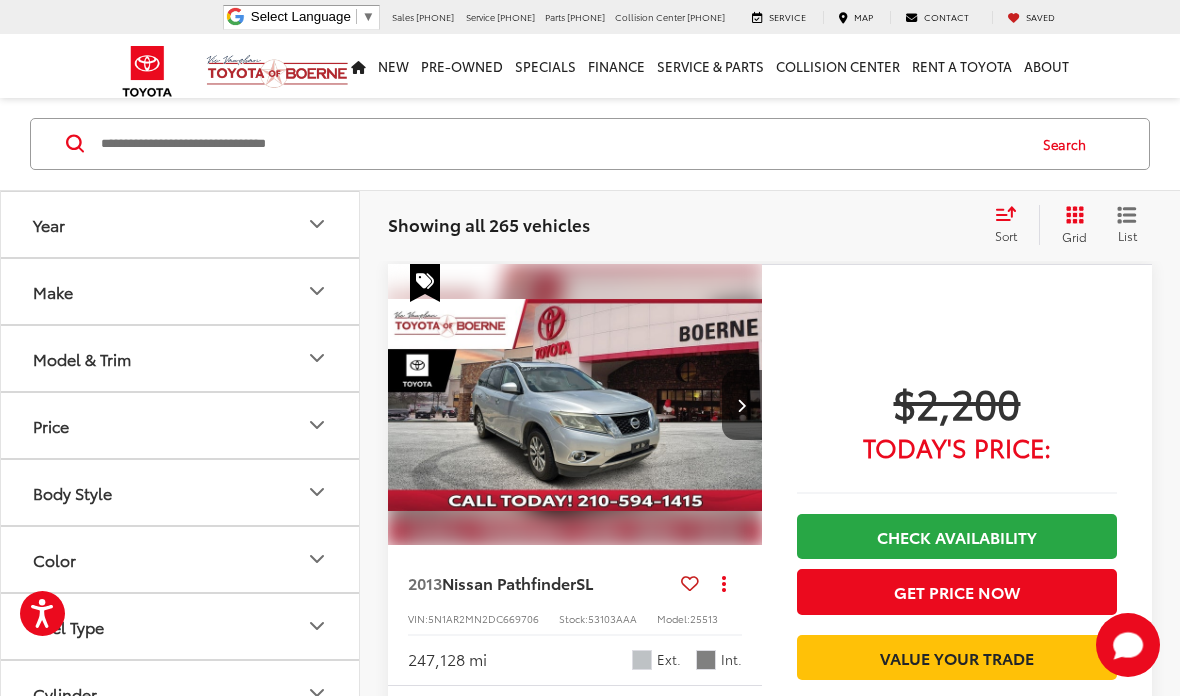 click on "Body Style" at bounding box center (72, 492) 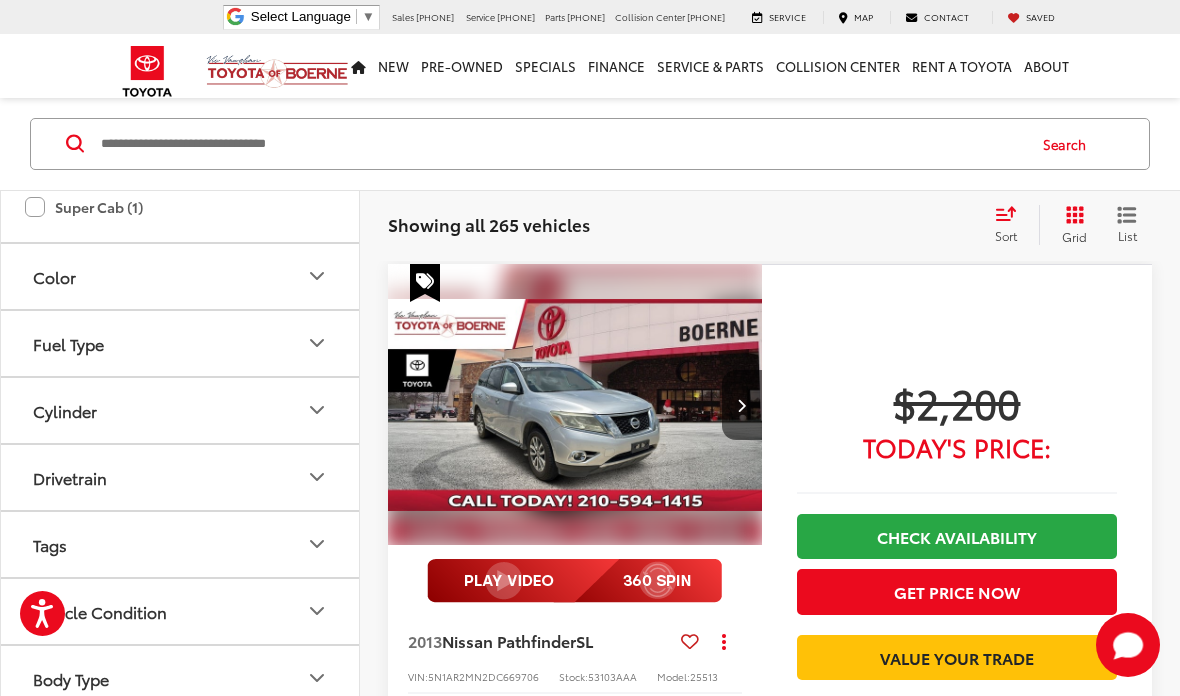 scroll, scrollTop: 894, scrollLeft: 0, axis: vertical 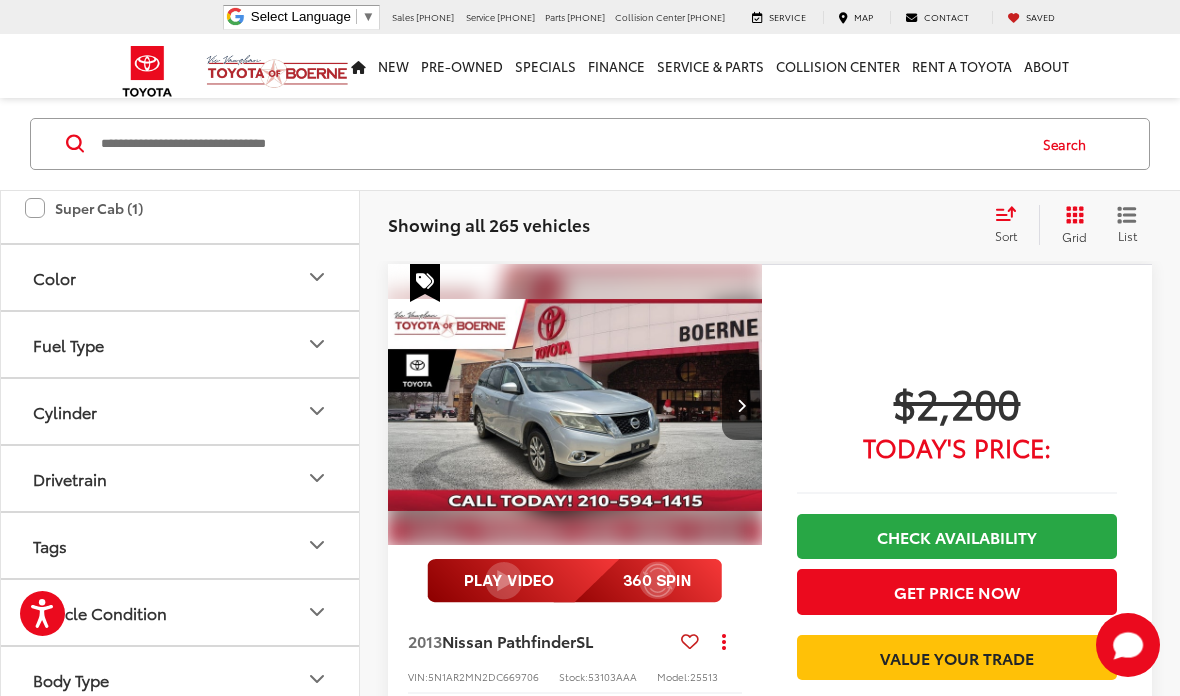 click on "Body Type" at bounding box center (181, 679) 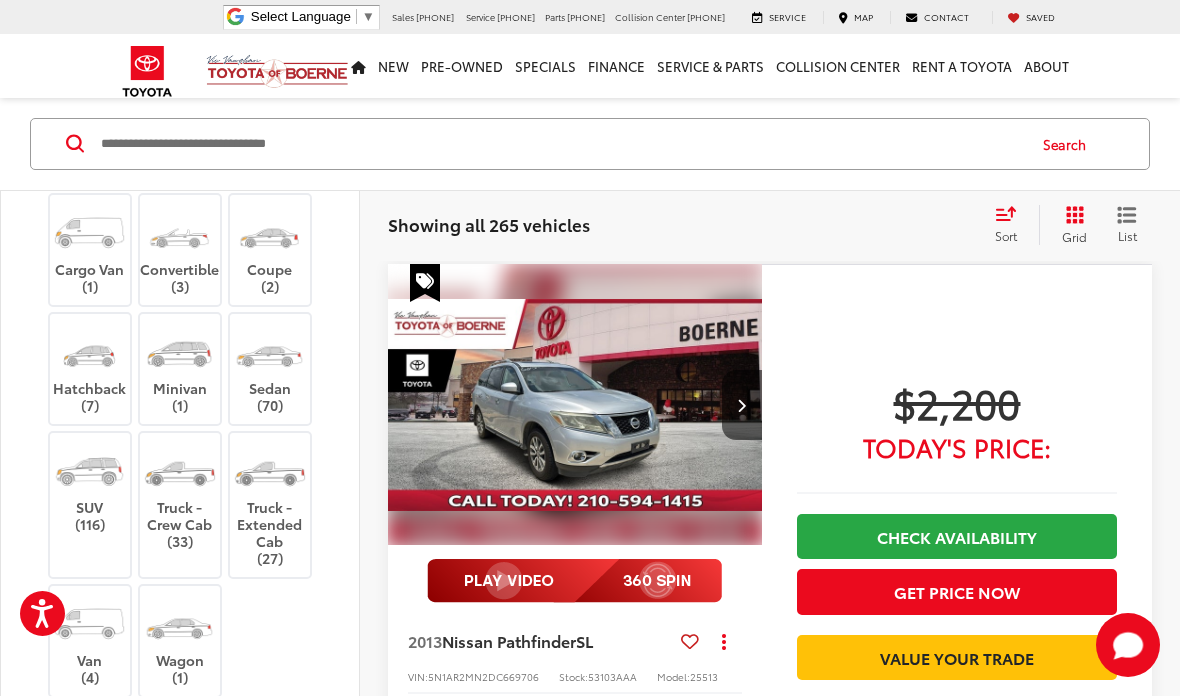 scroll, scrollTop: 1415, scrollLeft: 0, axis: vertical 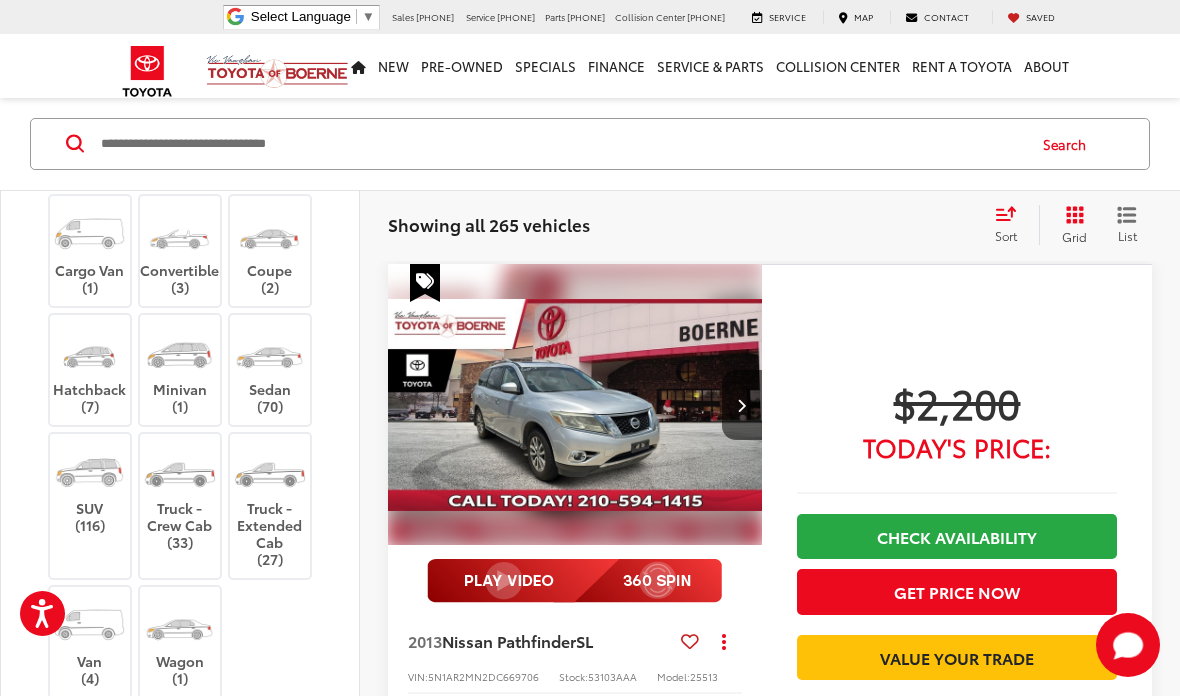click at bounding box center [89, 472] 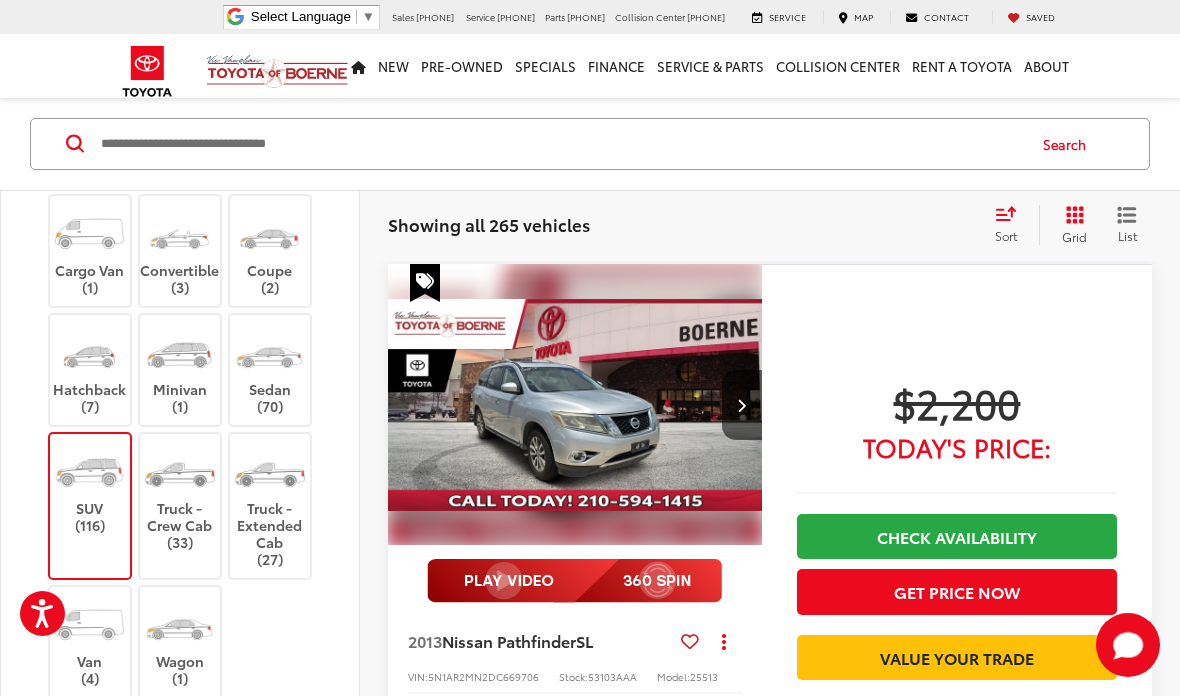 scroll, scrollTop: 1382, scrollLeft: 0, axis: vertical 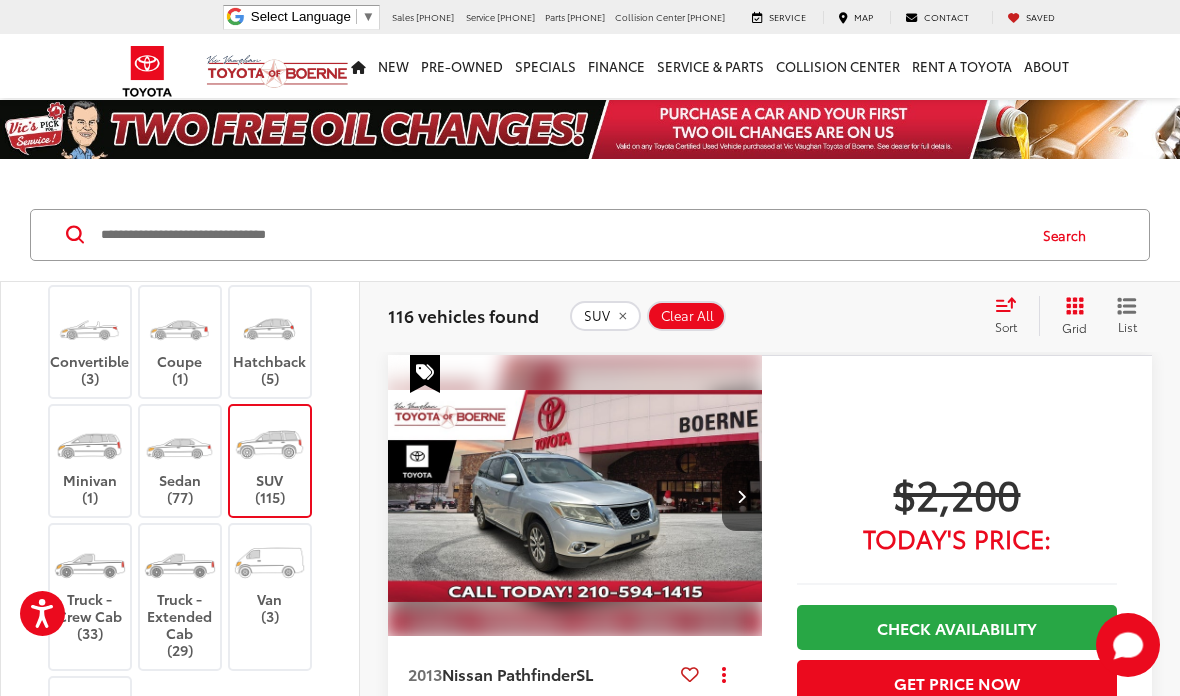 click at bounding box center (269, 325) 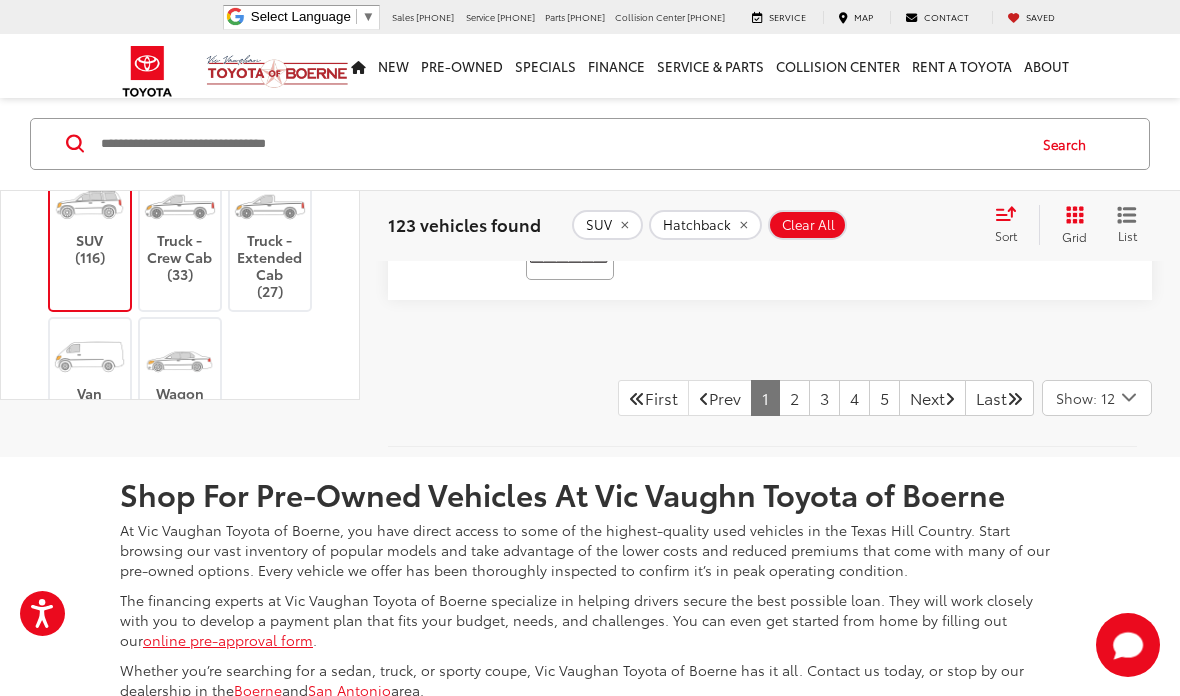 scroll, scrollTop: 7815, scrollLeft: 0, axis: vertical 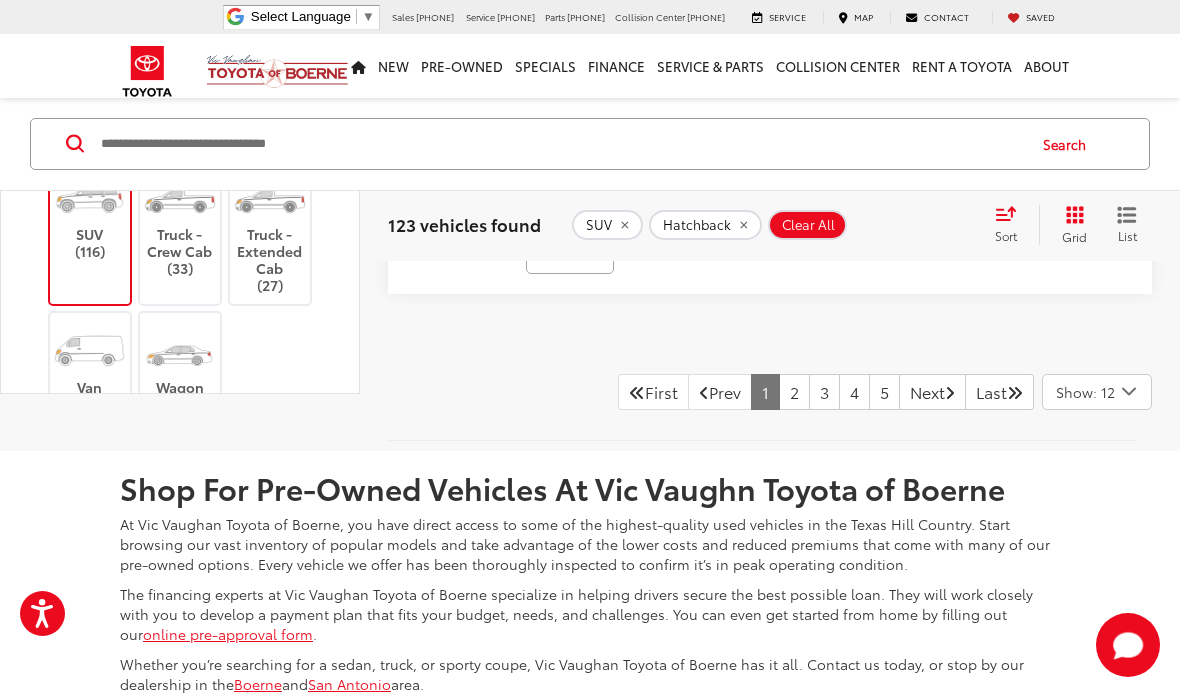click on "2" at bounding box center (794, 392) 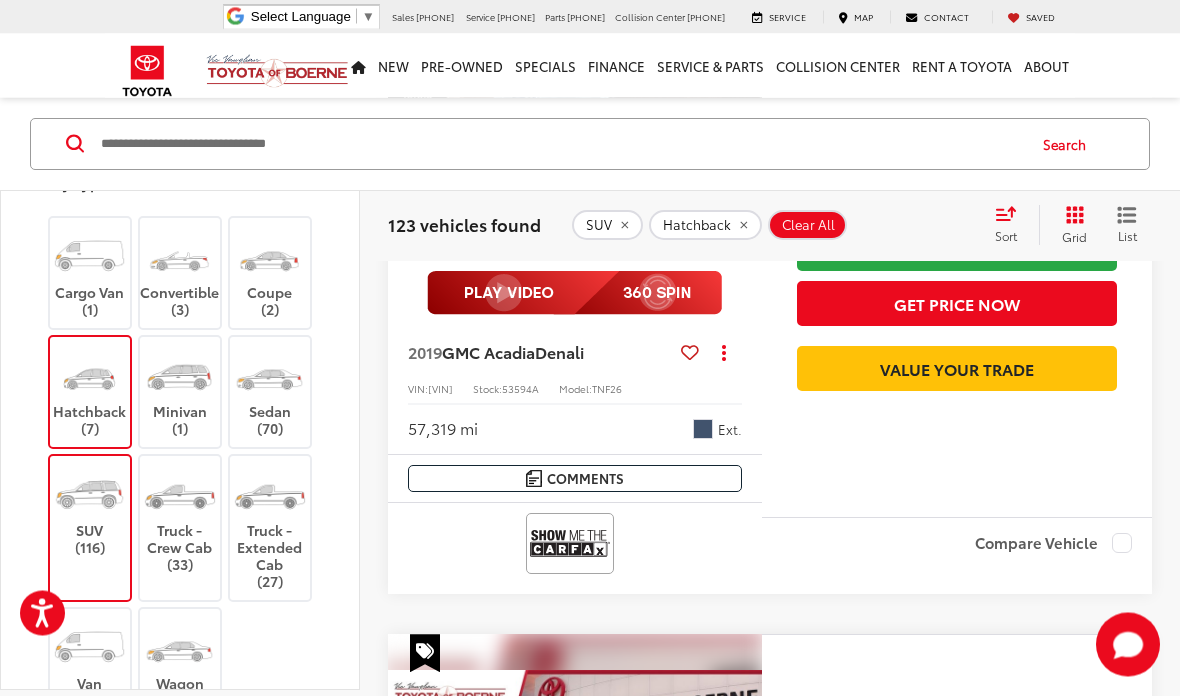 scroll, scrollTop: 5486, scrollLeft: 0, axis: vertical 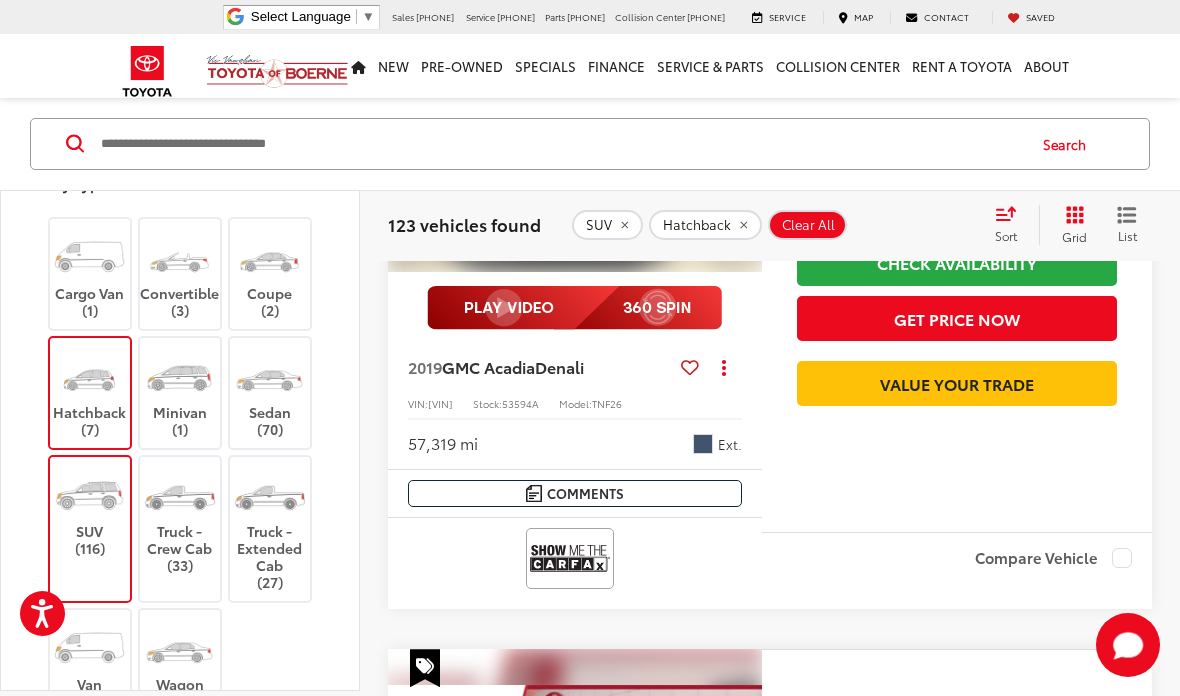 click at bounding box center [574, 131] 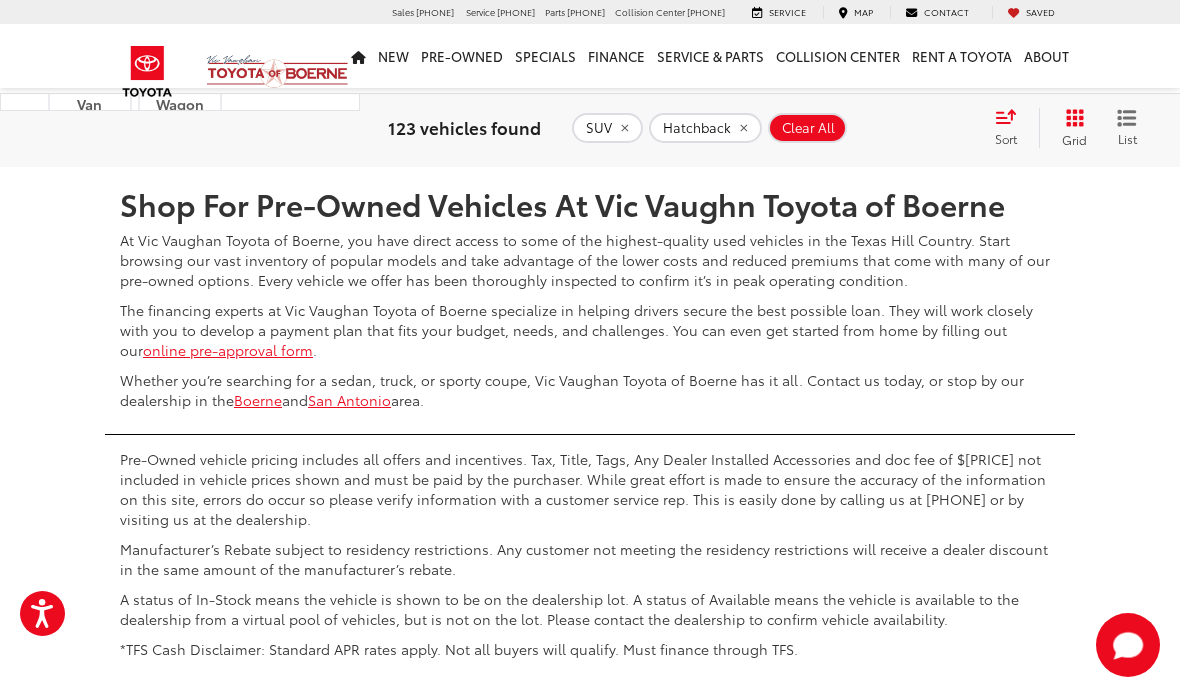 scroll, scrollTop: 8059, scrollLeft: 0, axis: vertical 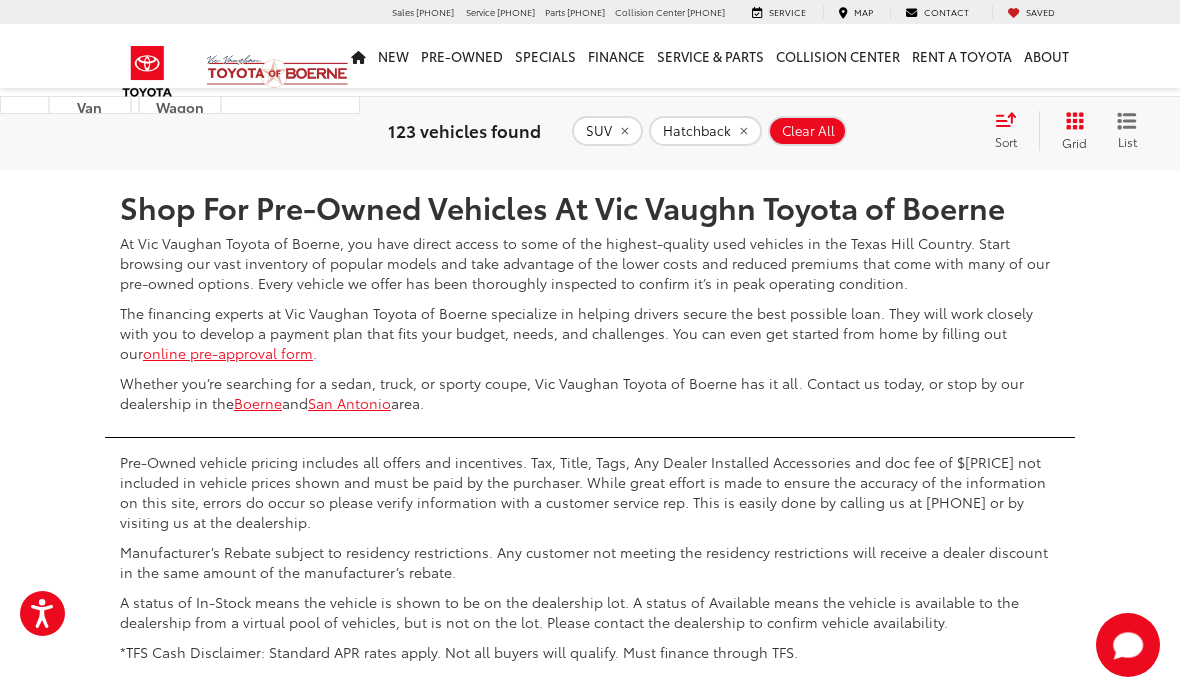 click on "3" at bounding box center [824, 111] 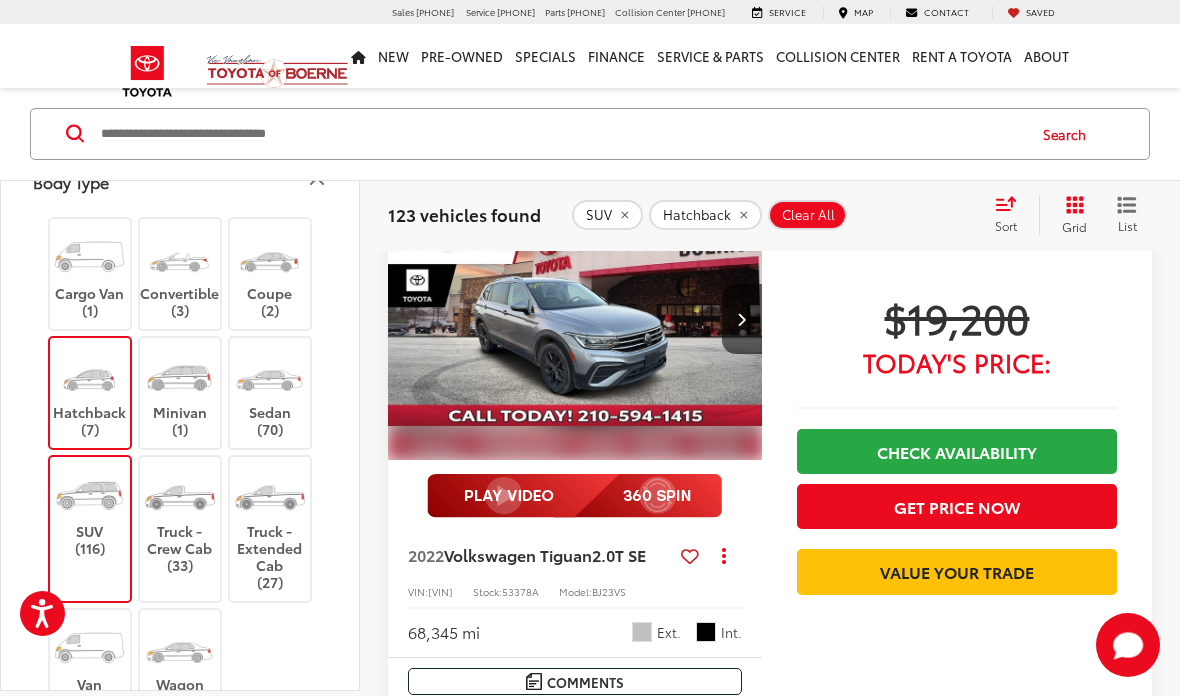 scroll, scrollTop: 1509, scrollLeft: 0, axis: vertical 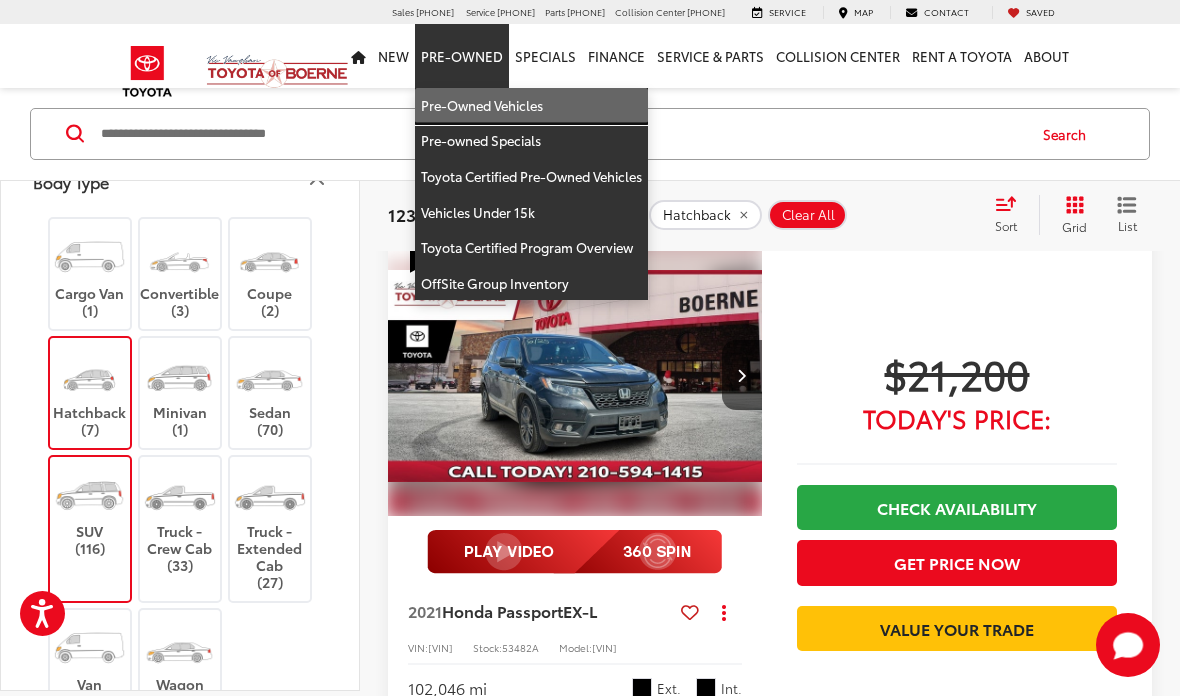 click on "Pre-Owned Vehicles" at bounding box center [531, 106] 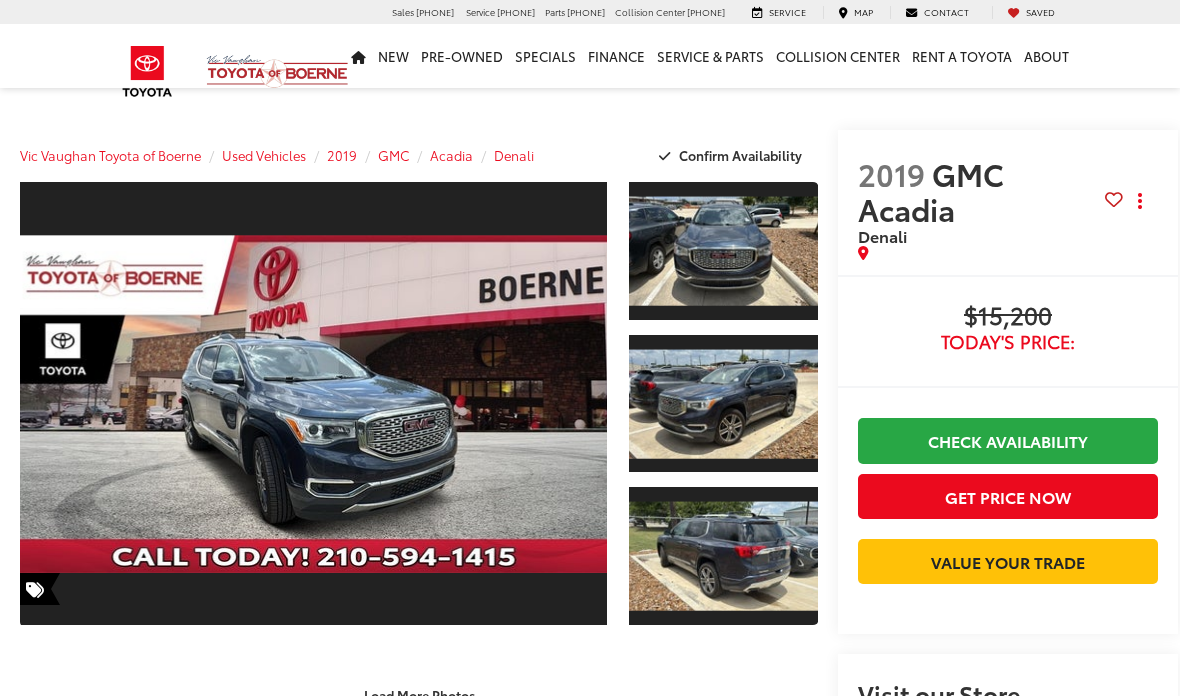 scroll, scrollTop: 0, scrollLeft: 0, axis: both 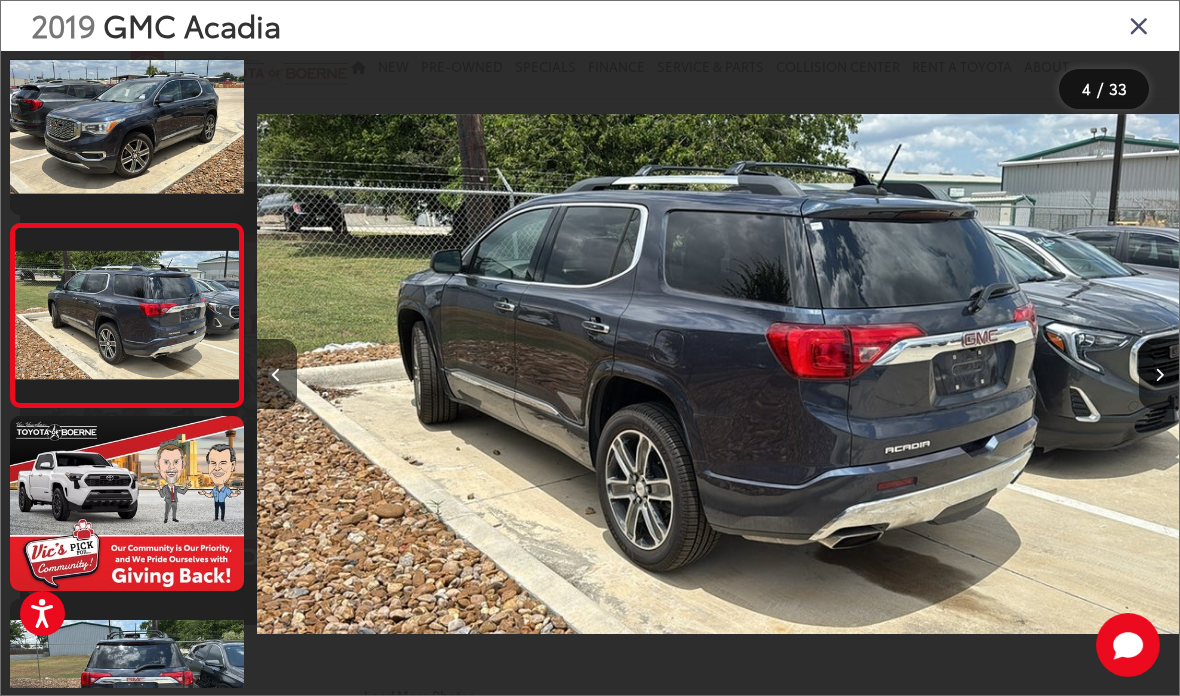click at bounding box center [1139, 25] 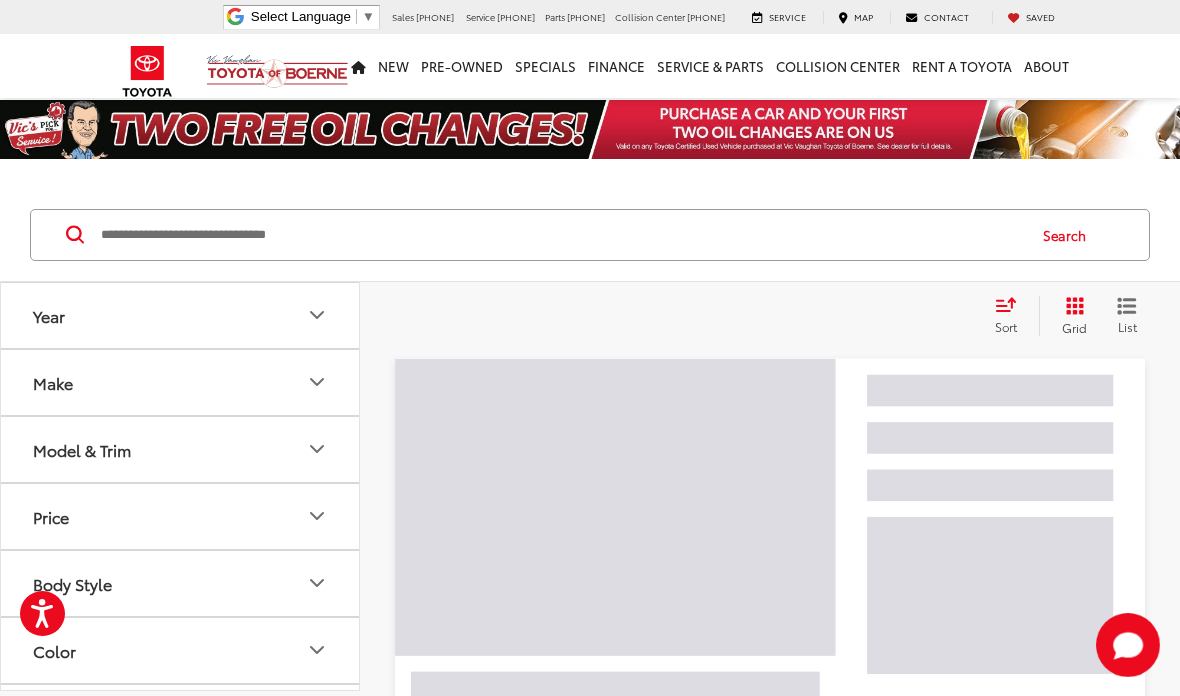scroll, scrollTop: 0, scrollLeft: 0, axis: both 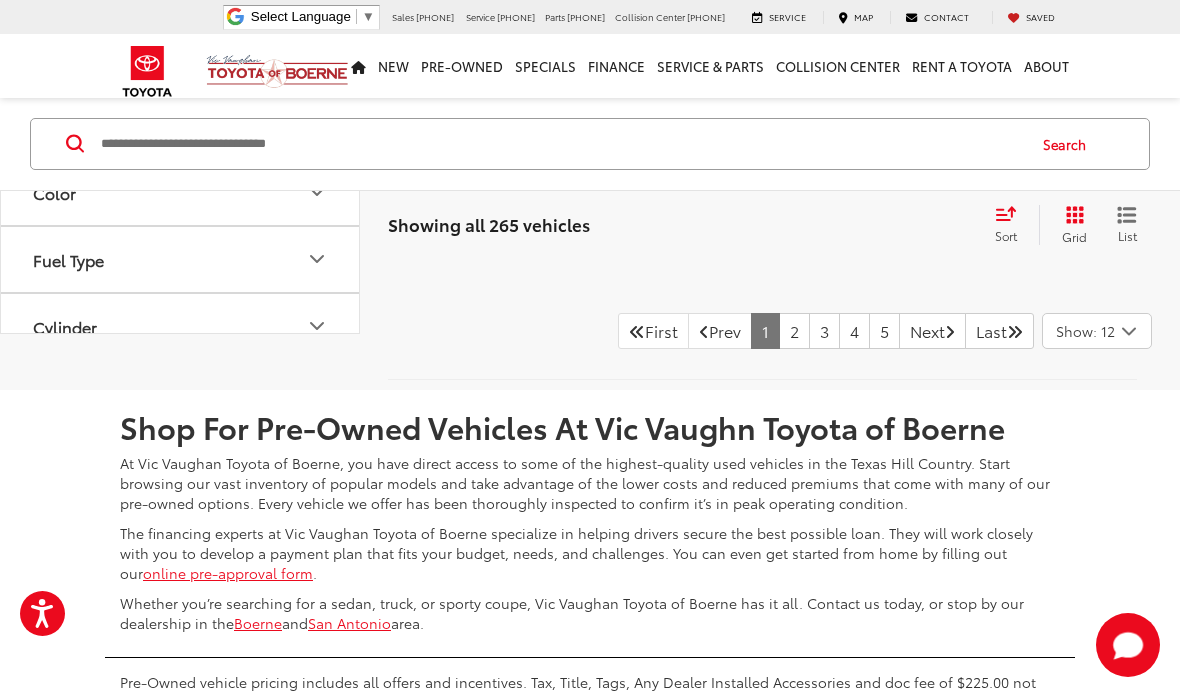 click on "2" at bounding box center (794, 331) 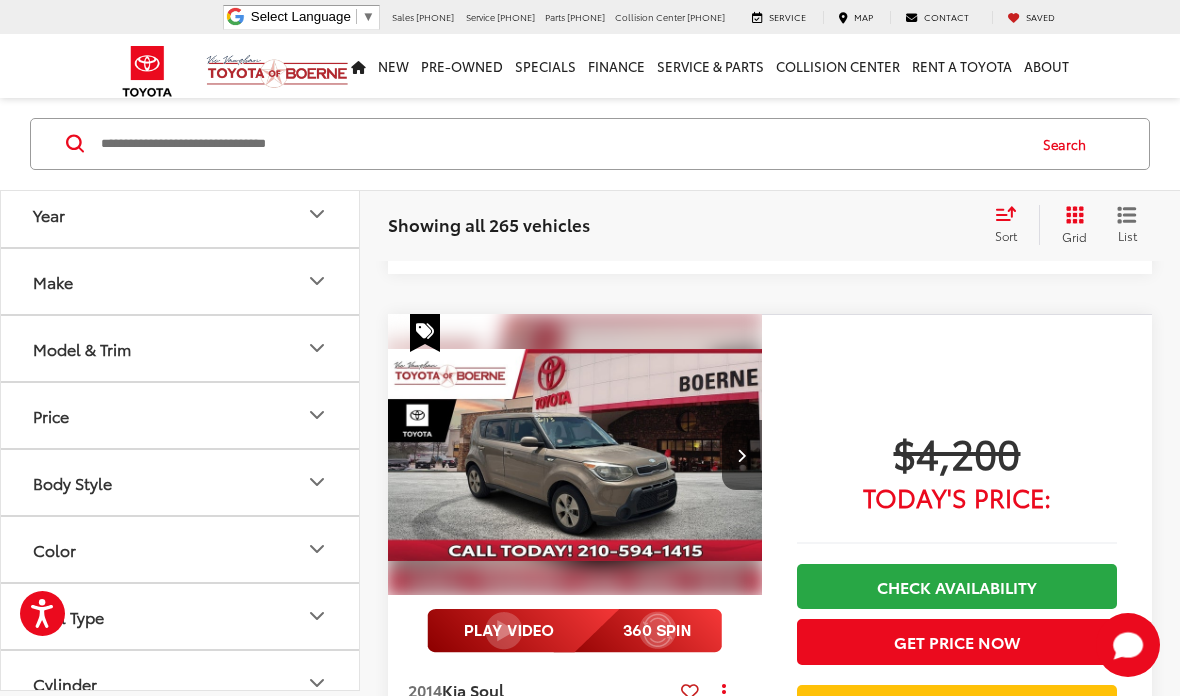 scroll, scrollTop: 91, scrollLeft: 0, axis: vertical 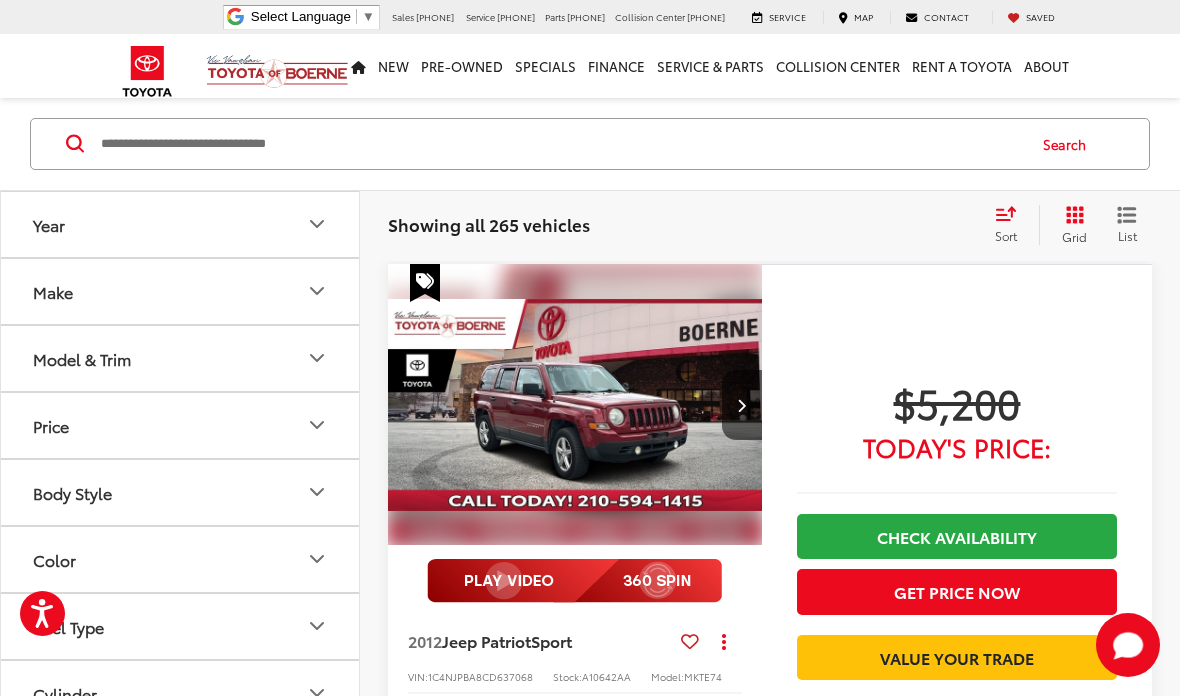 click at bounding box center (561, 144) 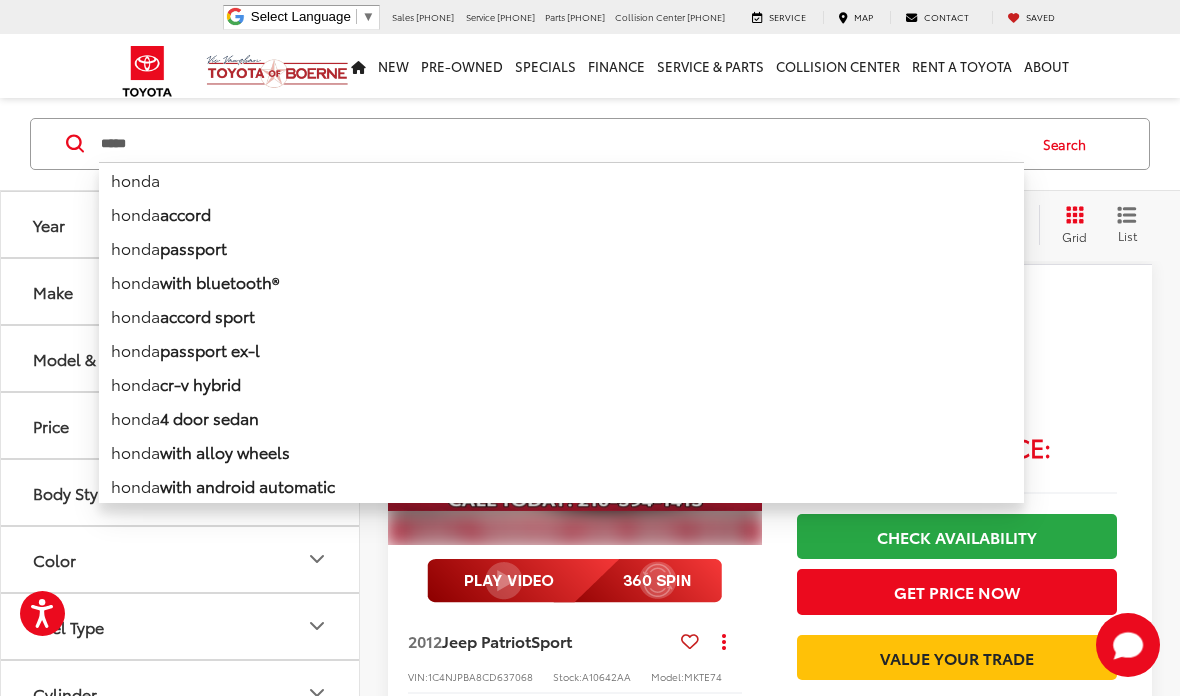type on "*****" 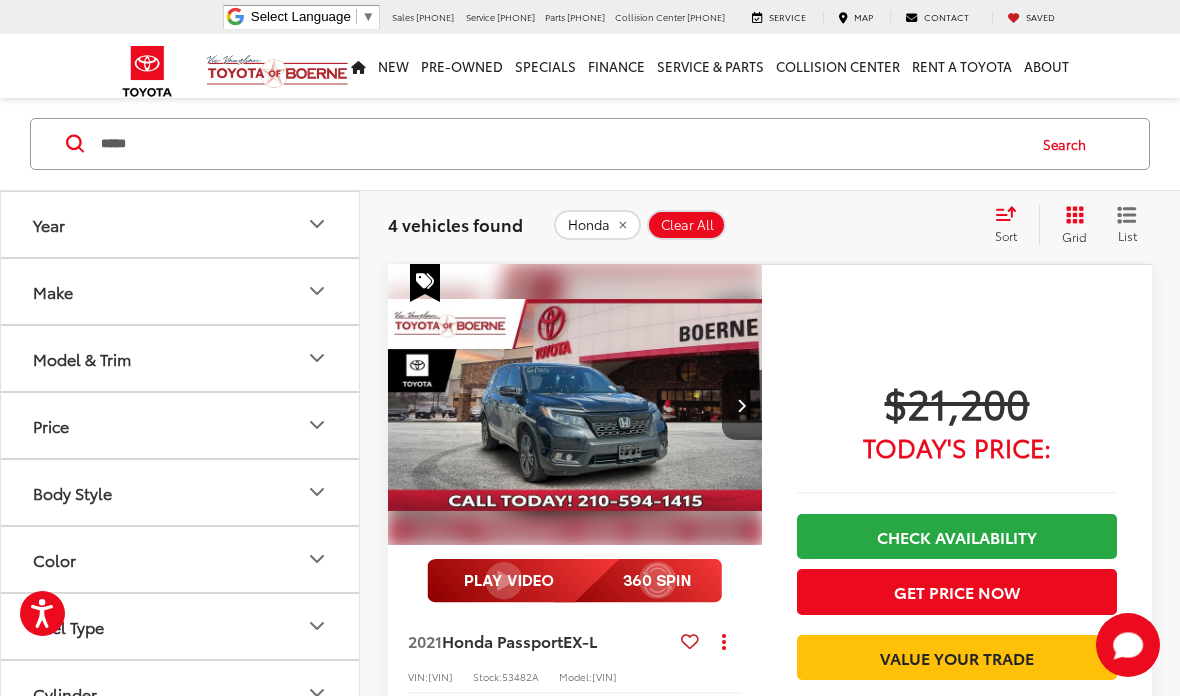 click 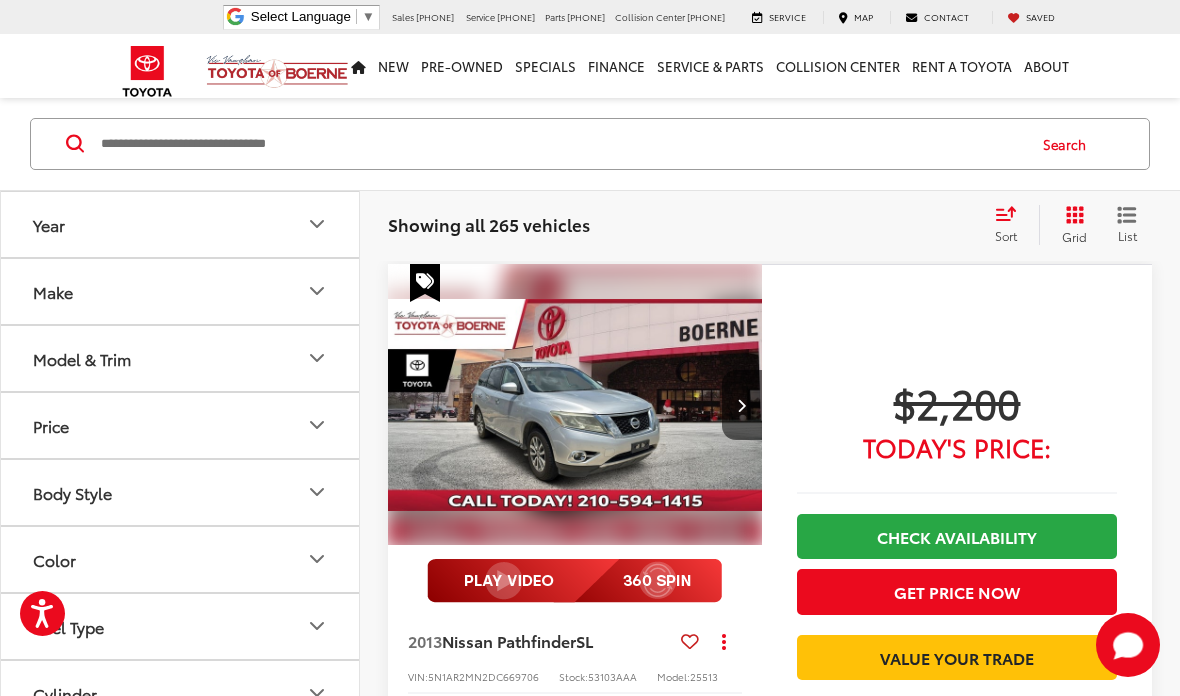 click on "Sort" at bounding box center [1006, 235] 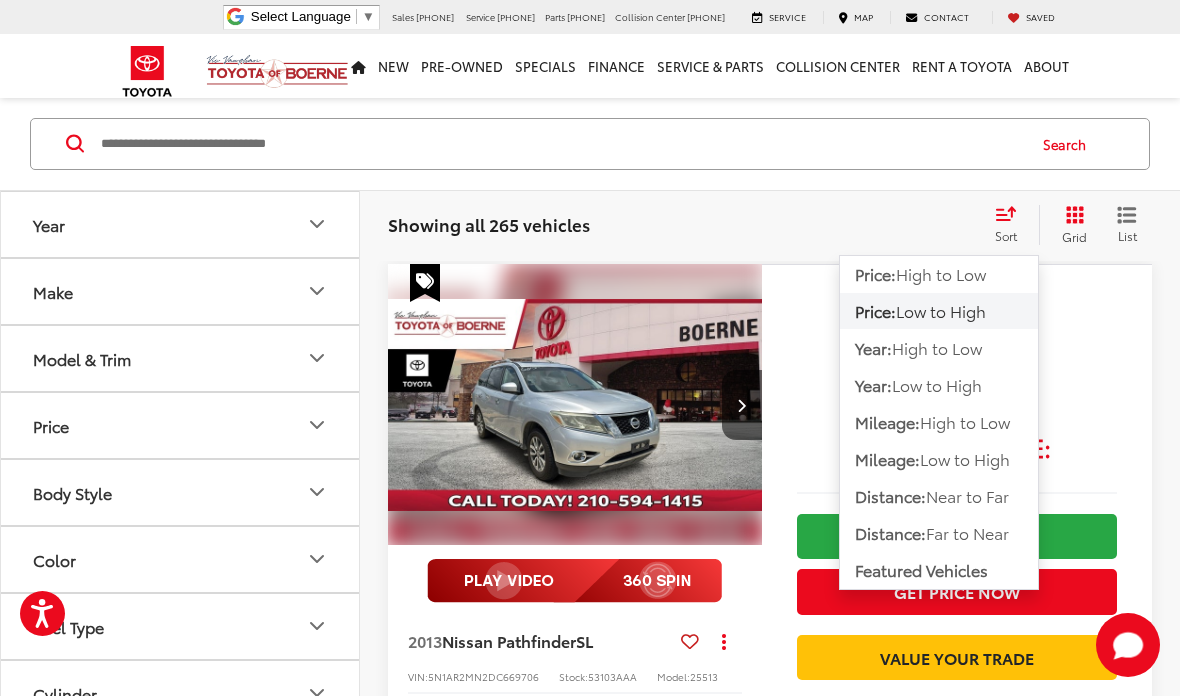 click on "Price" at bounding box center (181, 425) 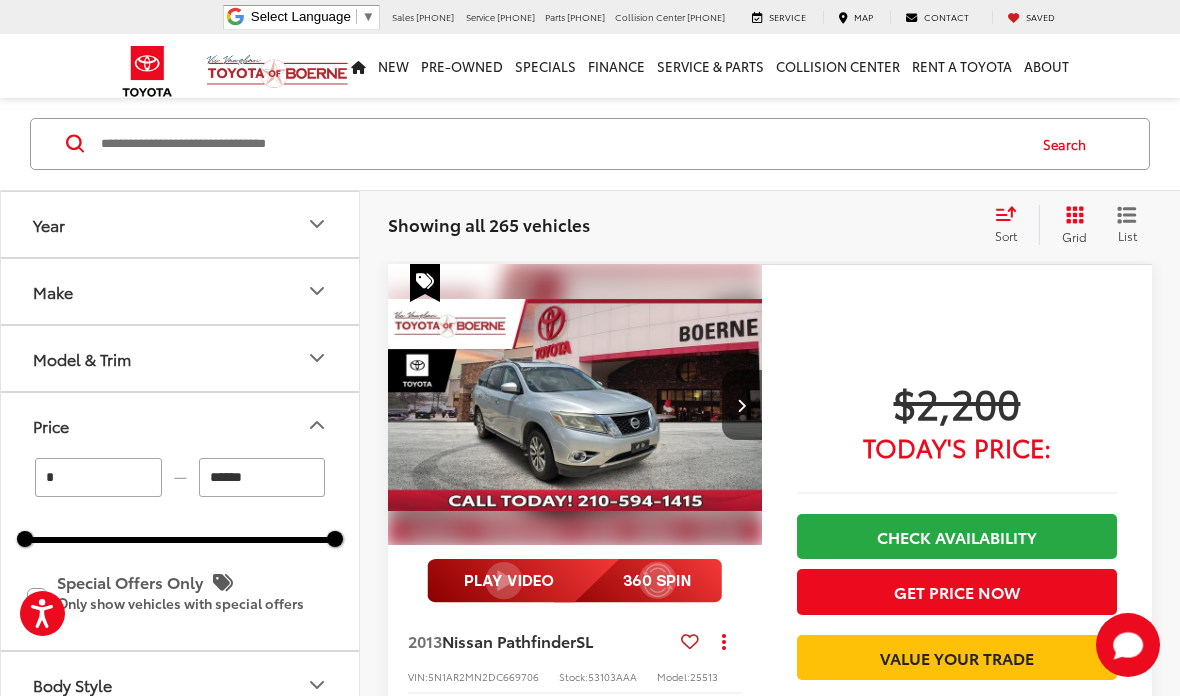 click on "*" at bounding box center (98, 477) 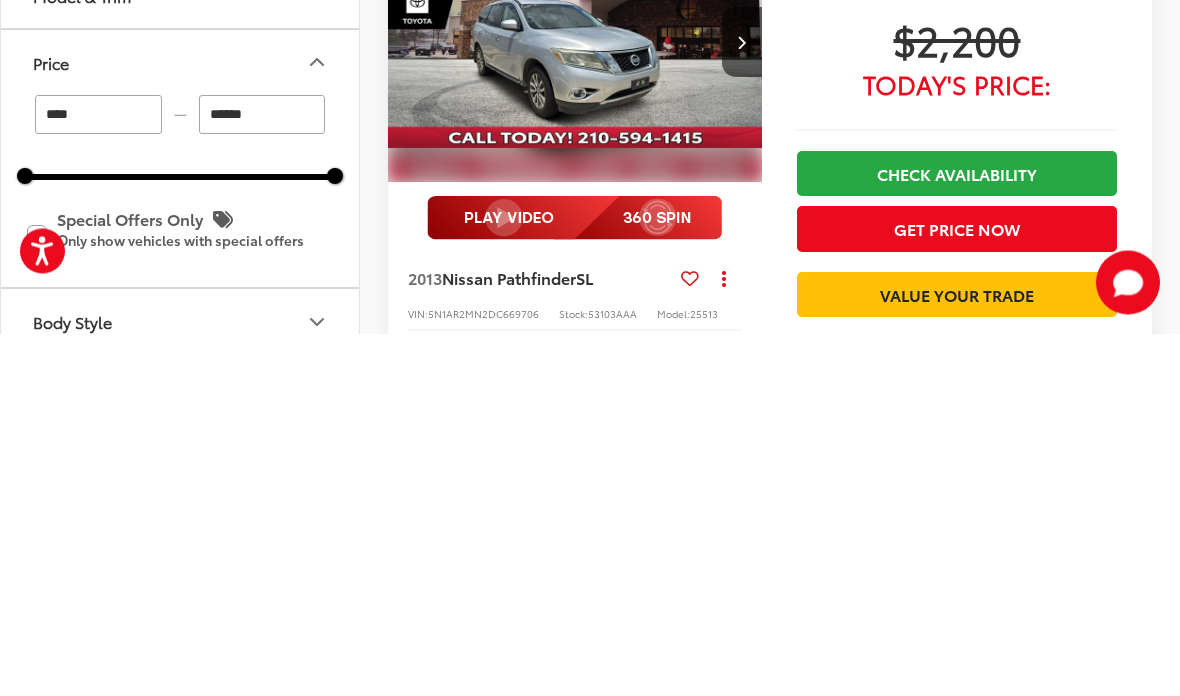 type on "*****" 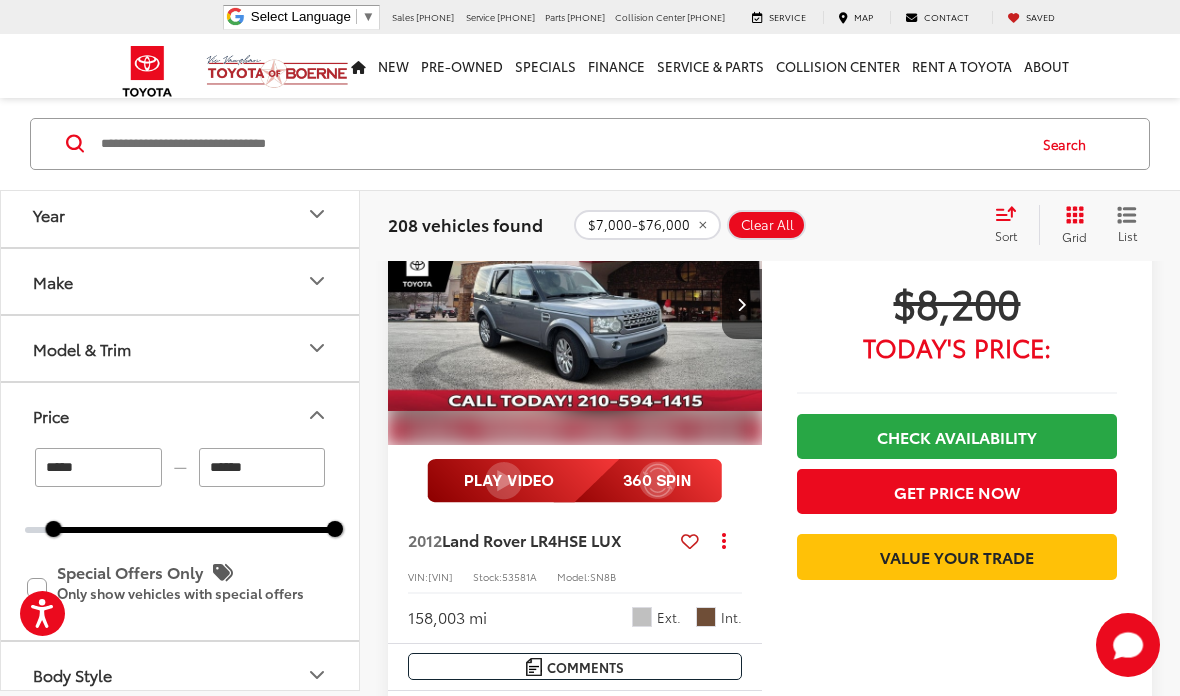 scroll, scrollTop: 4136, scrollLeft: 0, axis: vertical 